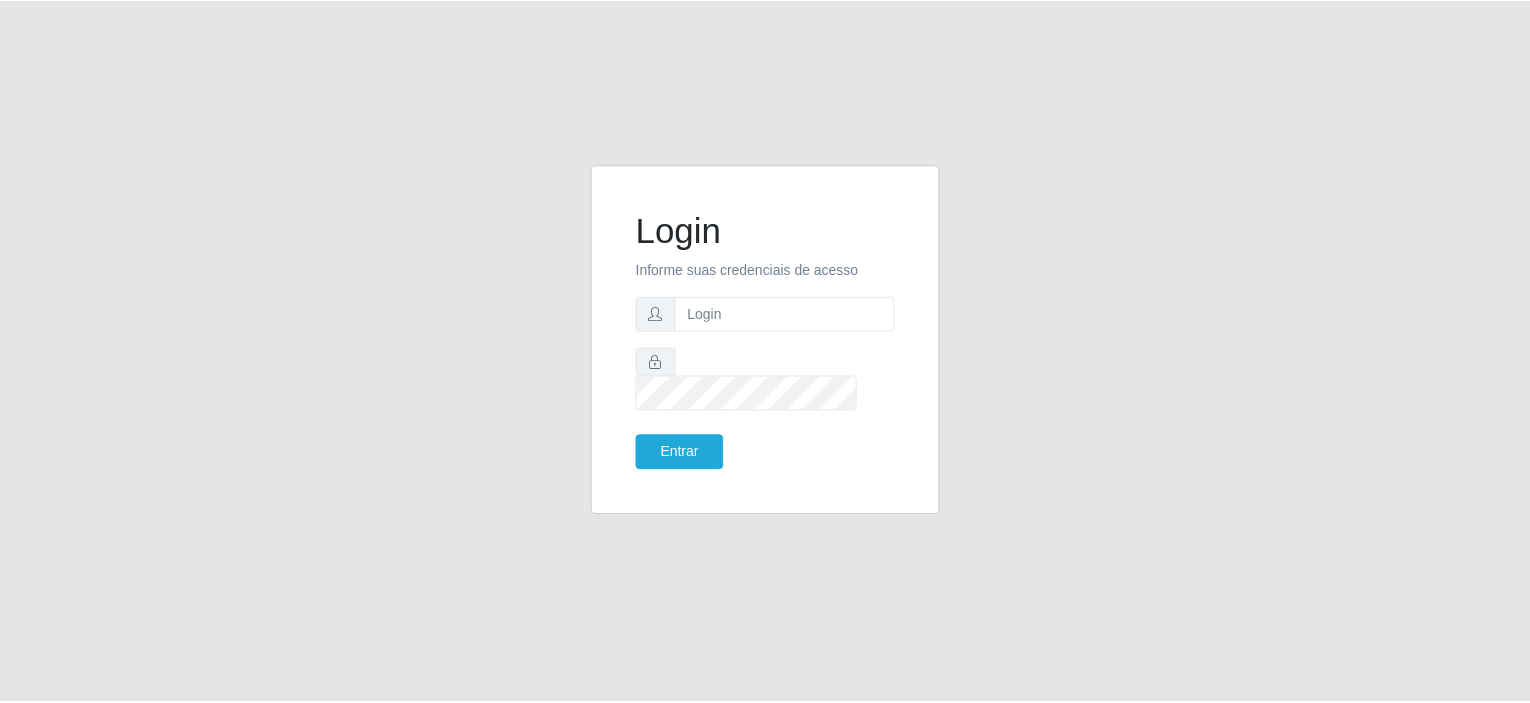 scroll, scrollTop: 0, scrollLeft: 0, axis: both 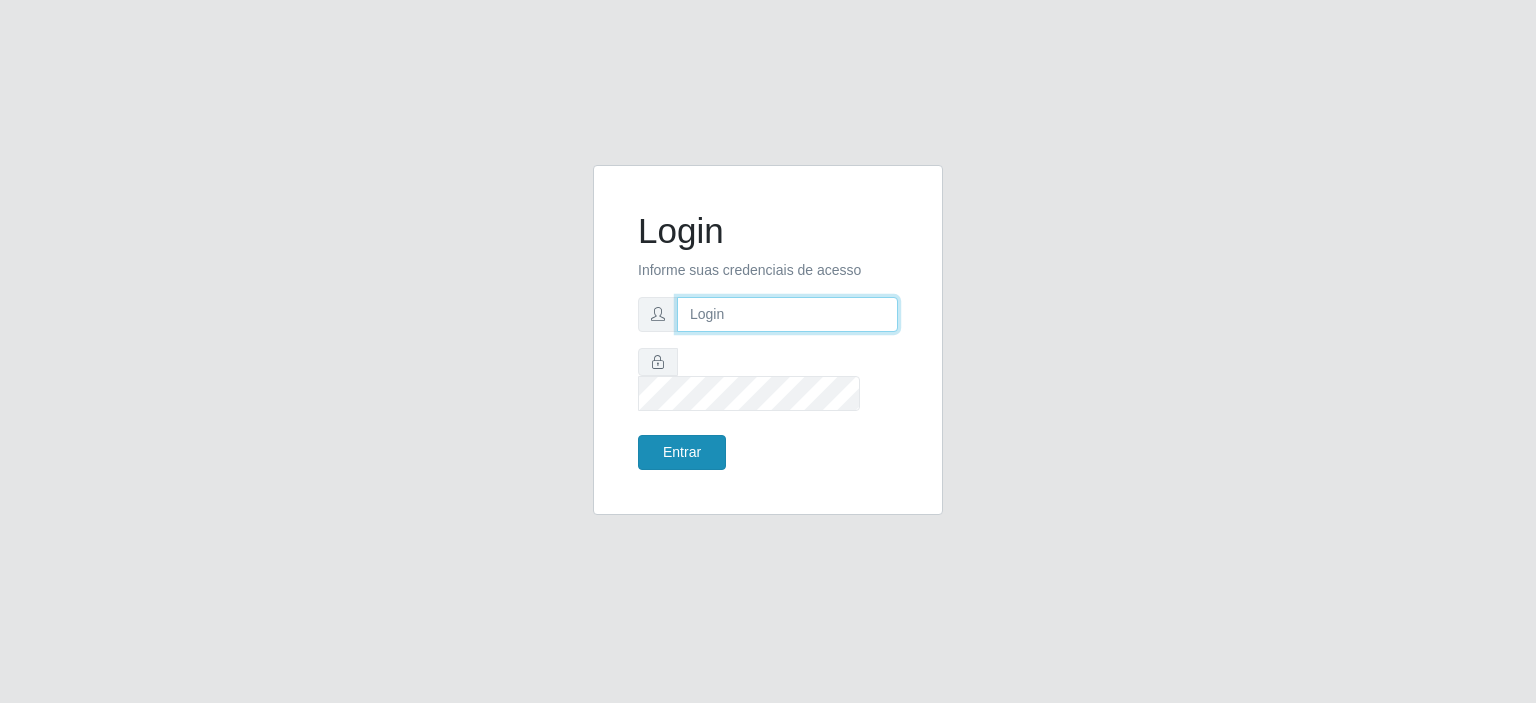 type on "[EMAIL]" 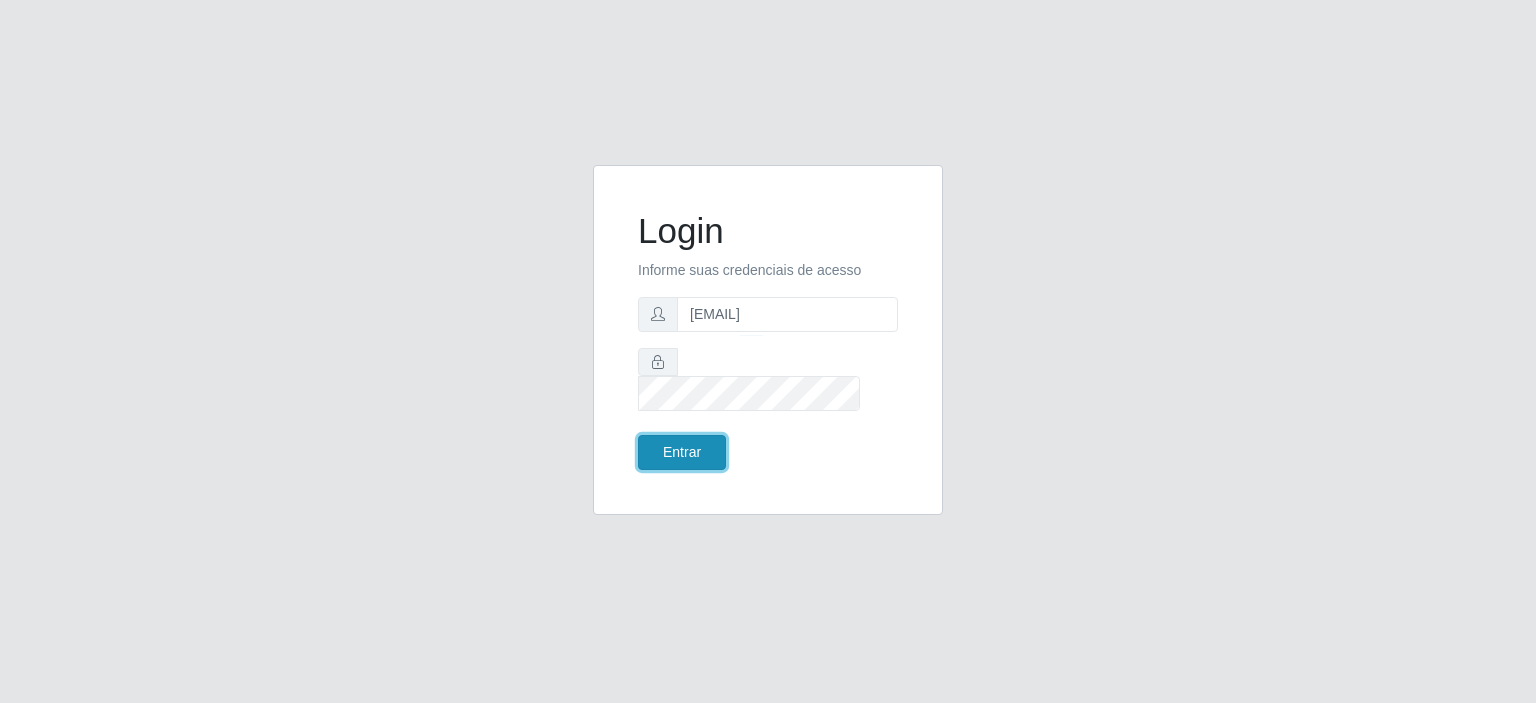 click on "Entrar" at bounding box center [682, 452] 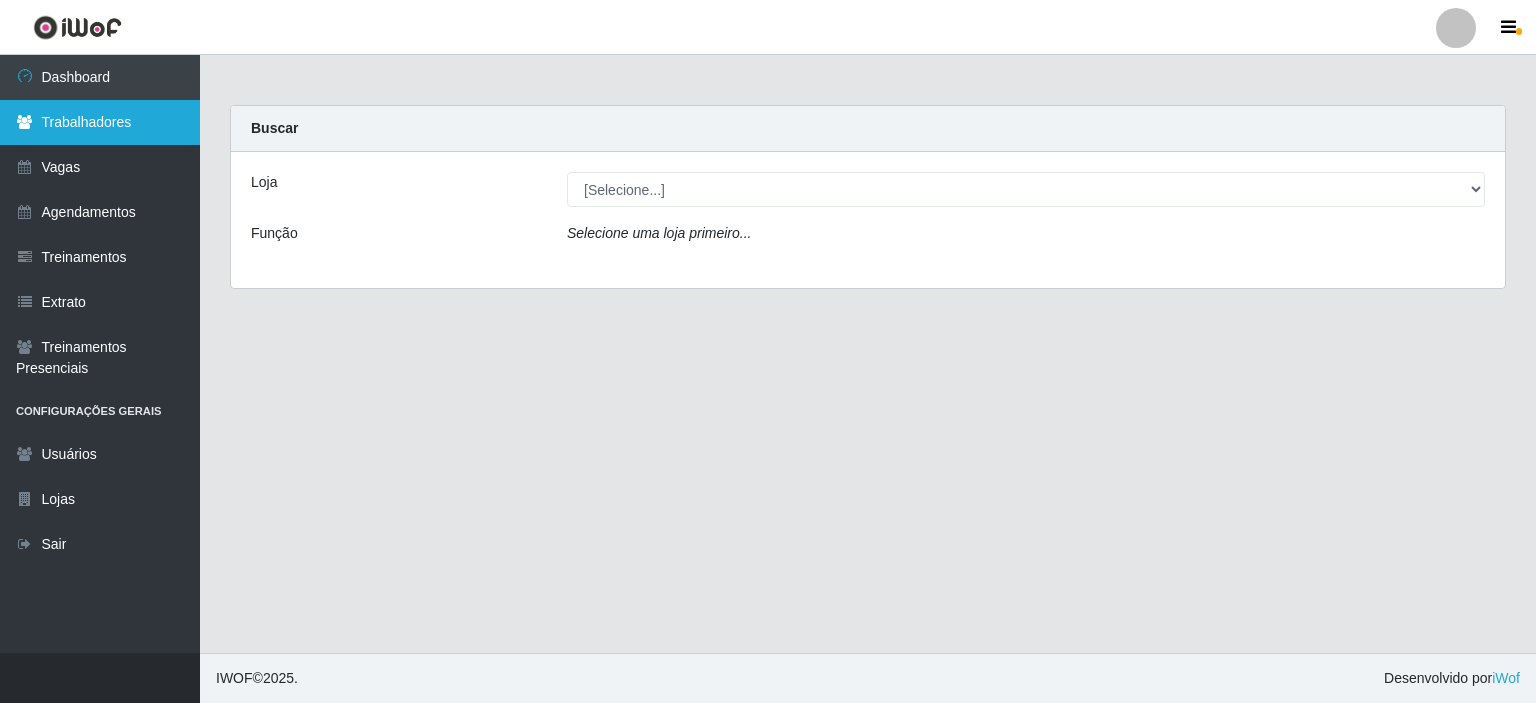 click on "Trabalhadores" at bounding box center (100, 122) 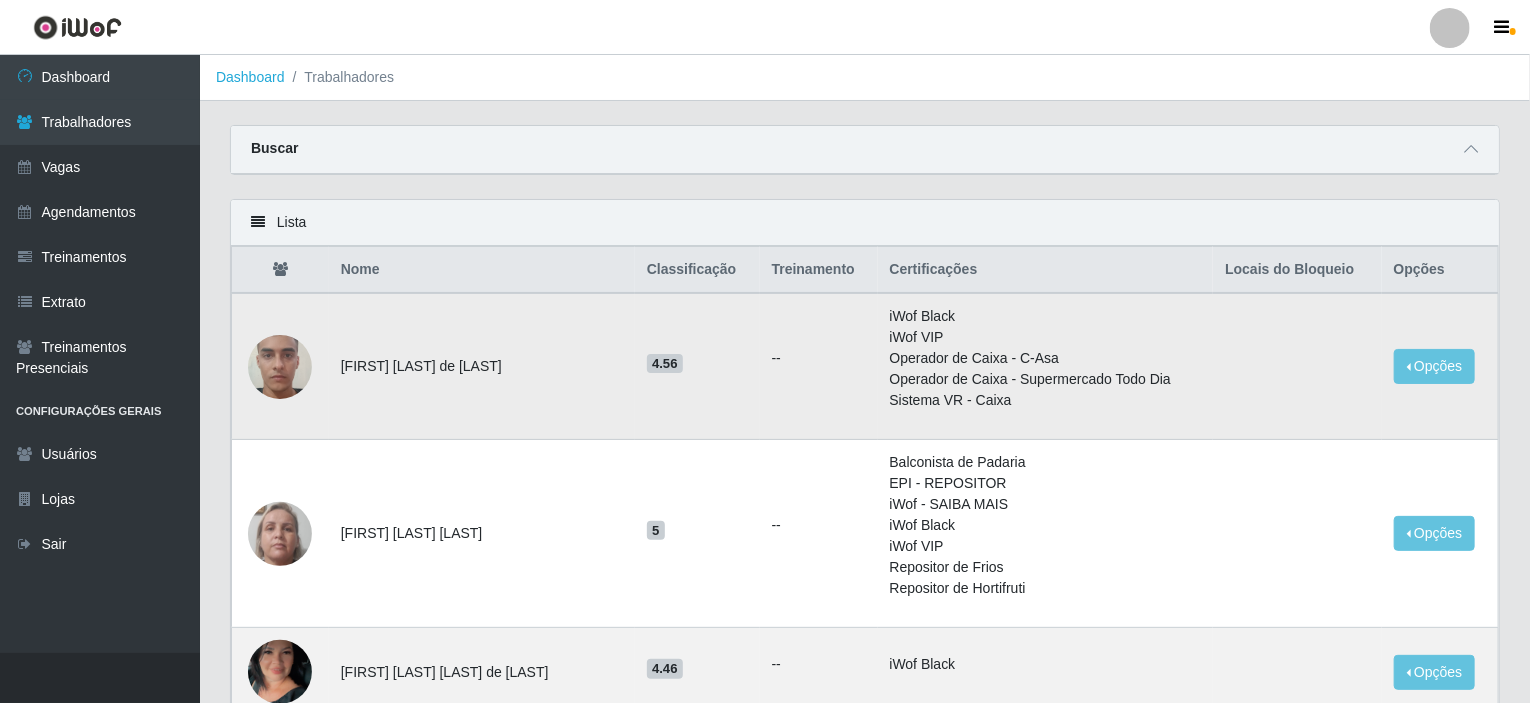 scroll, scrollTop: 0, scrollLeft: 0, axis: both 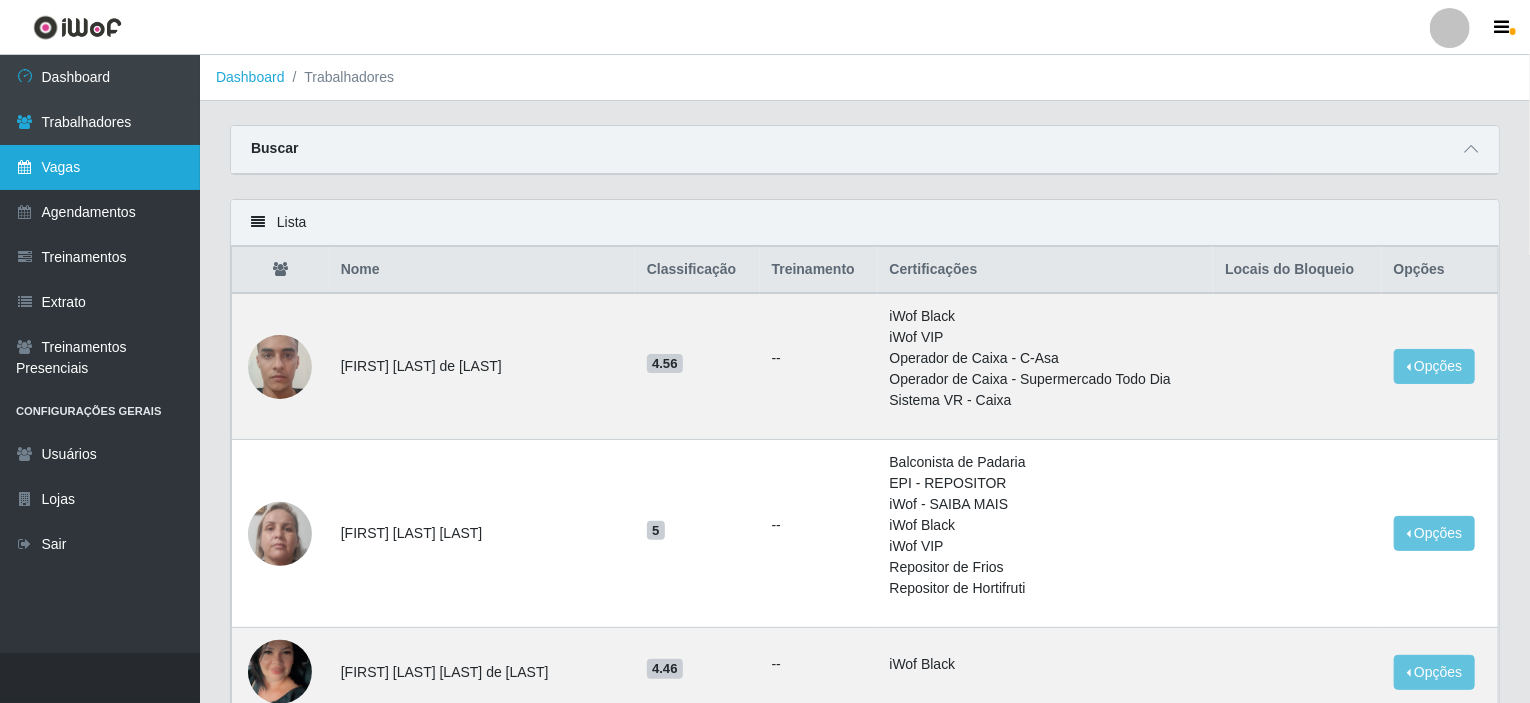 click on "Vagas" at bounding box center [100, 167] 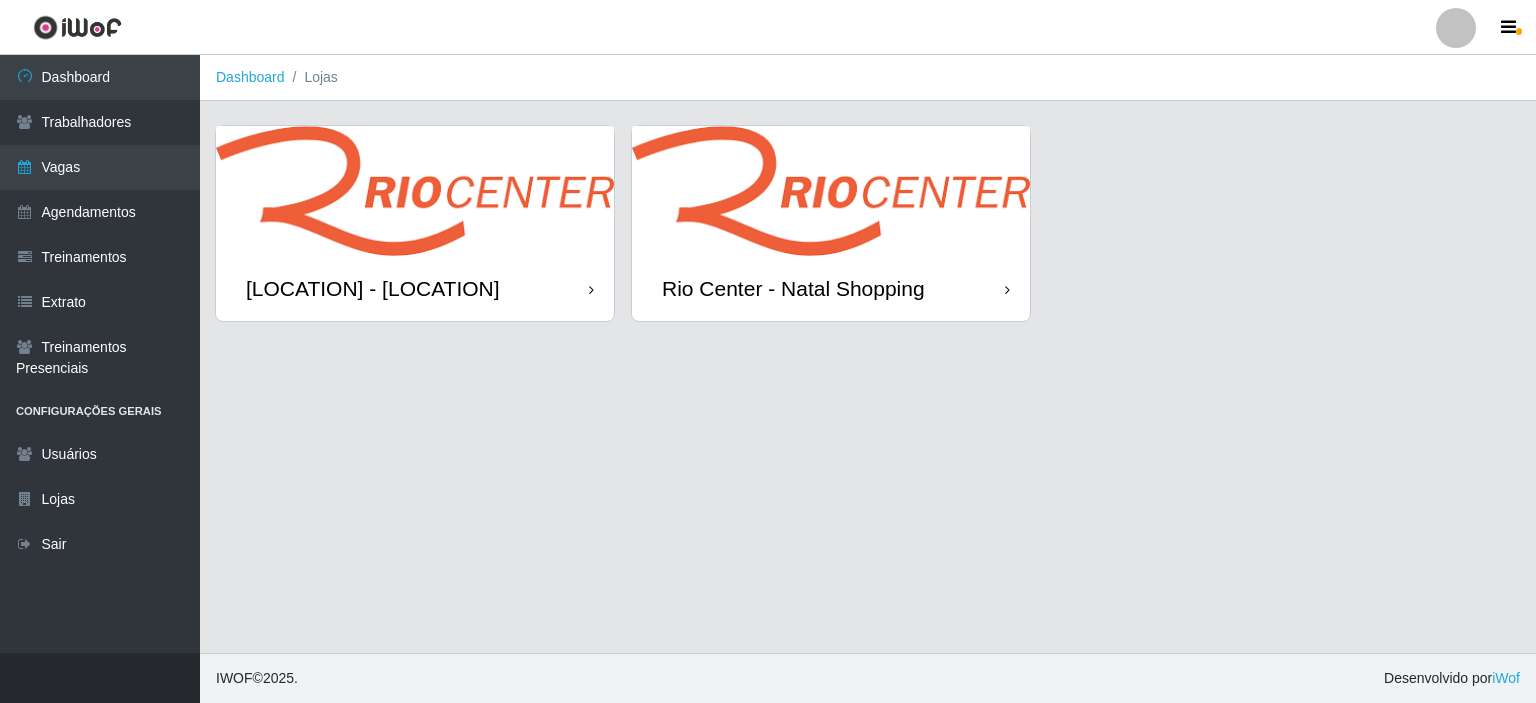 click on "Rio Center - Natal Shopping" at bounding box center [831, 288] 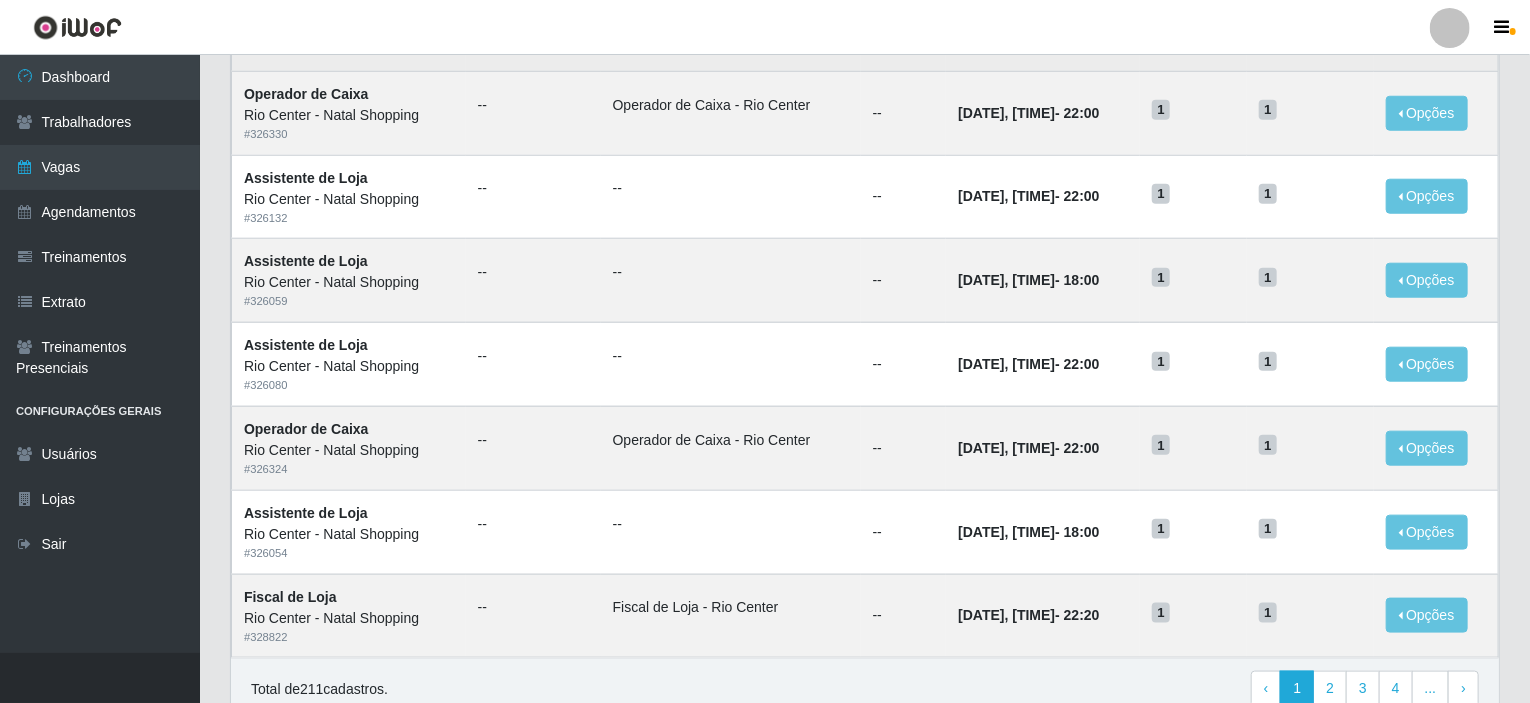 scroll, scrollTop: 985, scrollLeft: 0, axis: vertical 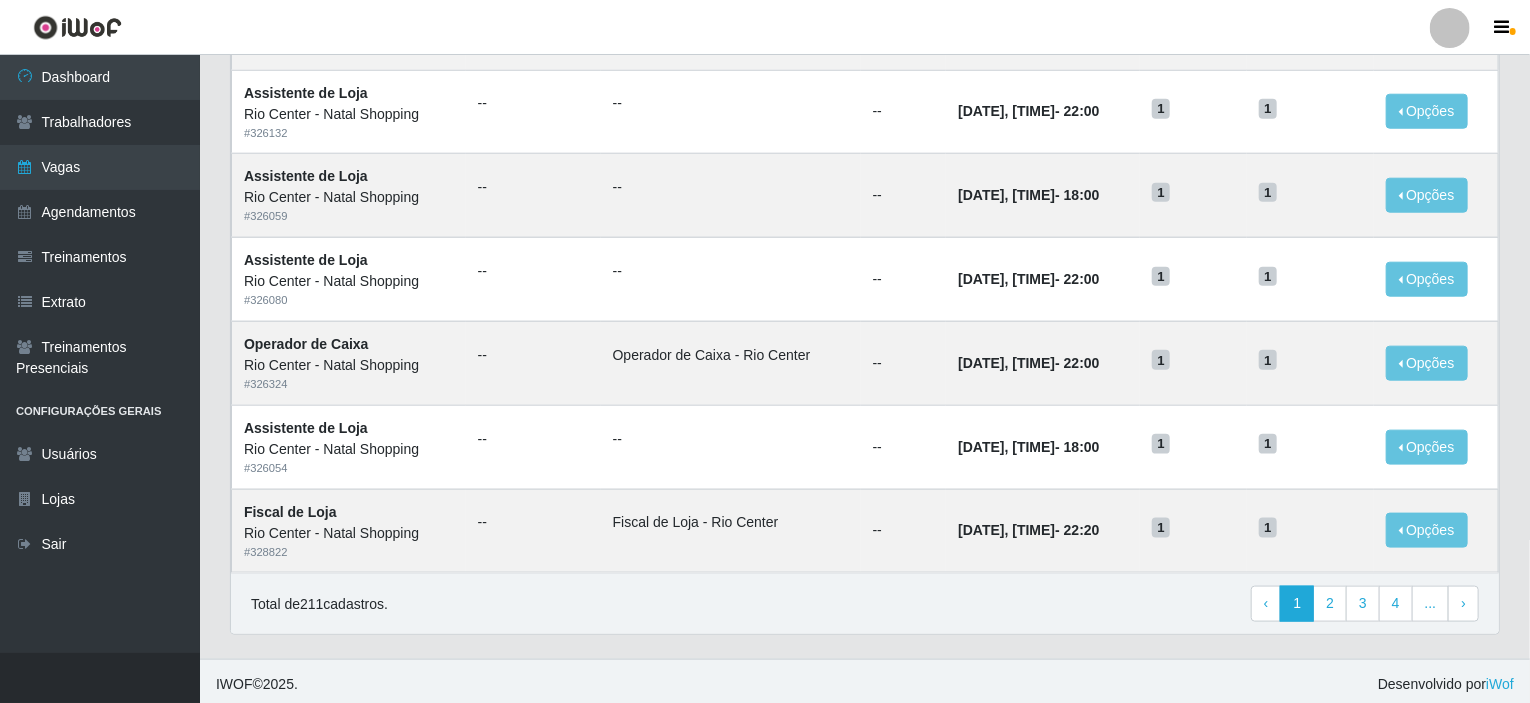 click on "Total de  211  cadastros. ‹ Previous 1 2 3 4 ... › Next" at bounding box center (865, 604) 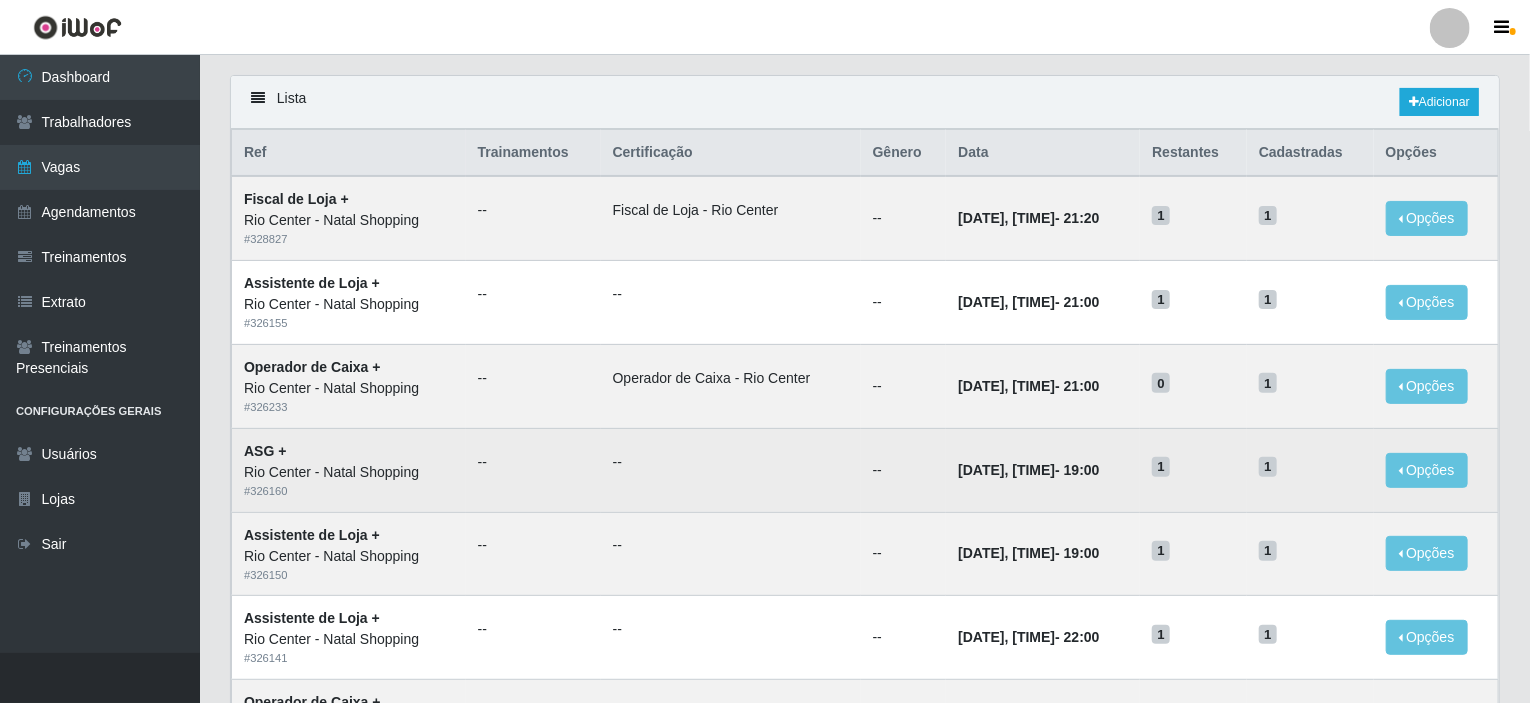 scroll, scrollTop: 85, scrollLeft: 0, axis: vertical 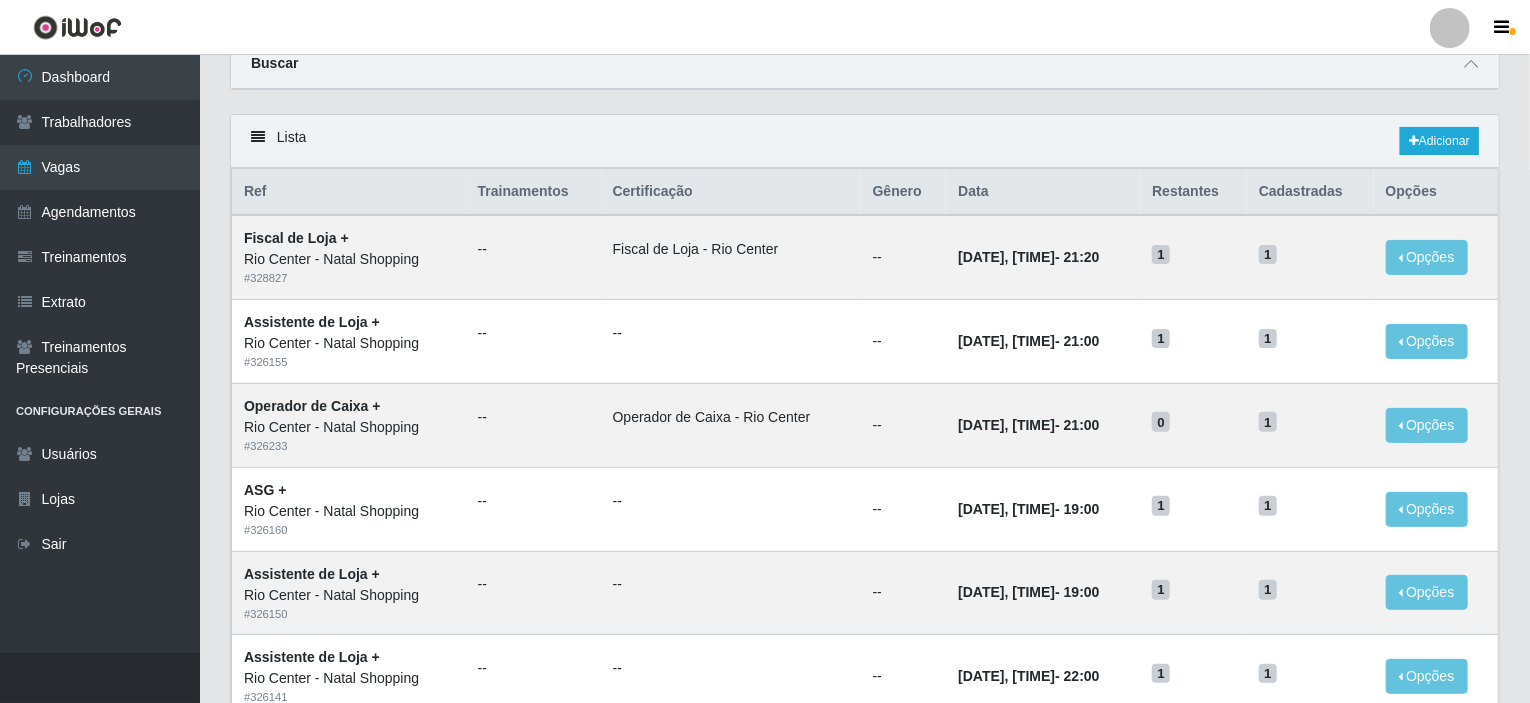 click on "Lista  Adicionar" at bounding box center (865, 141) 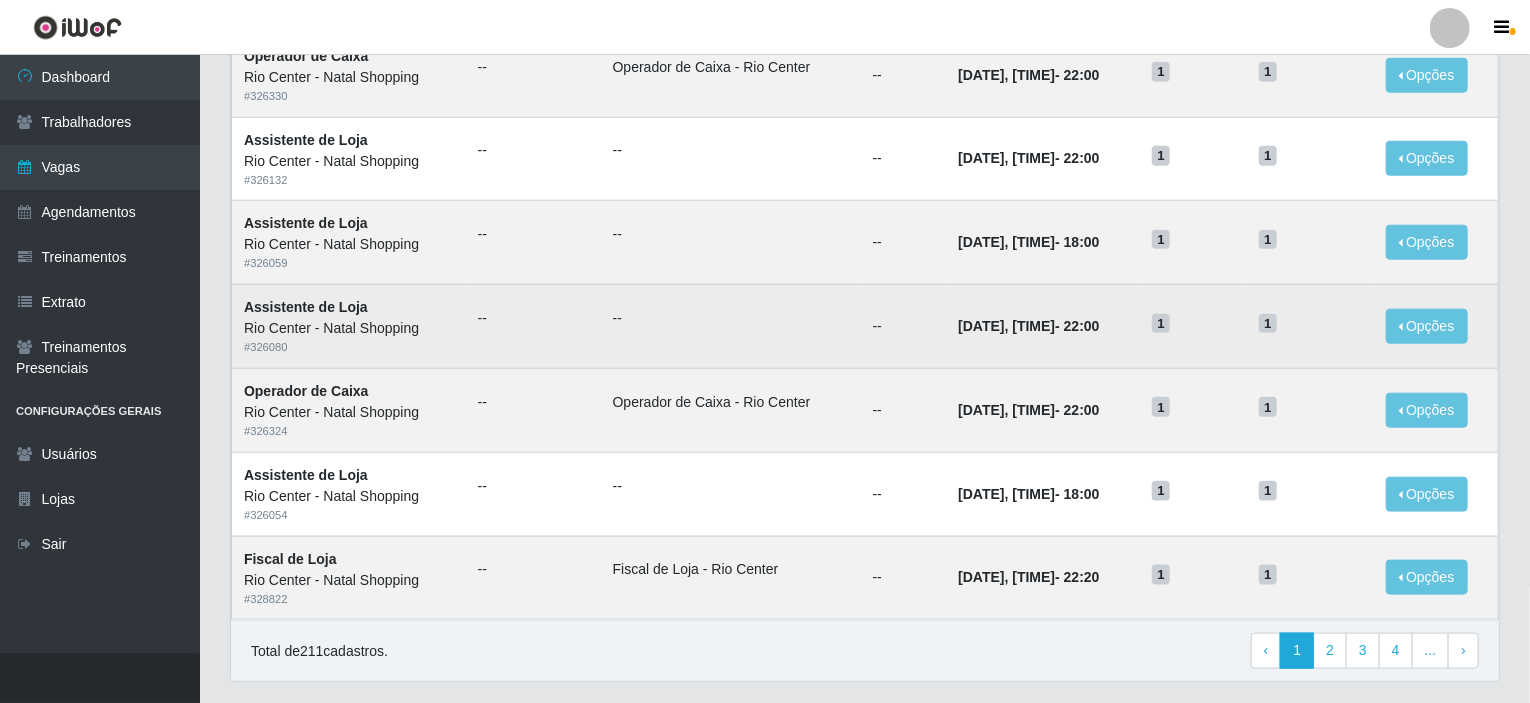 scroll, scrollTop: 985, scrollLeft: 0, axis: vertical 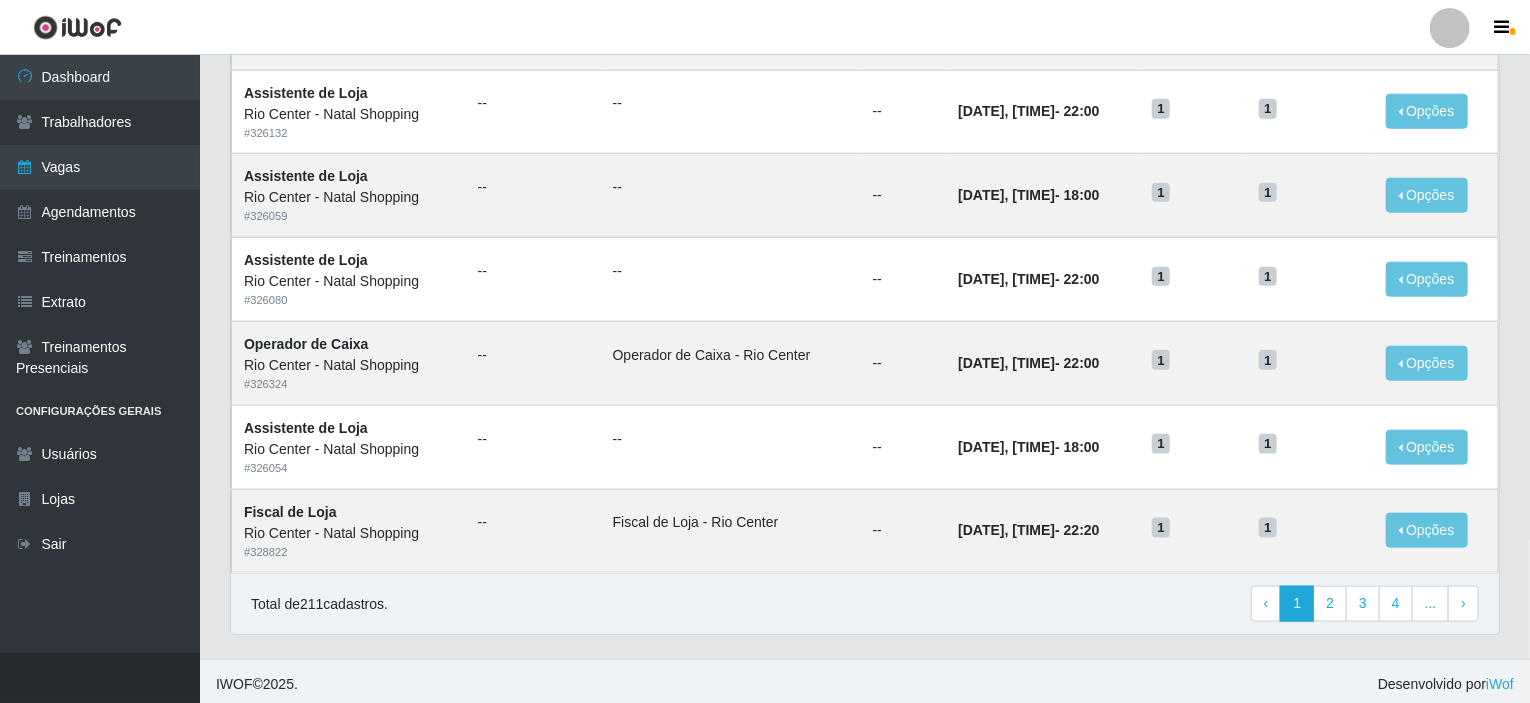 click on "Lista  Adicionar Ref Trainamentos Certificação Gênero Data Restantes Cadastradas Opções Fiscal de Loja + Rio Center - Natal Shopping # 328827 -- Fiscal de Loja - Rio Center -- 31/08/2025, 15:20  -   21:20 1 1 Opções  Editar  Deletar Assistente de Loja + Rio Center - Natal Shopping # 326155 -- -- -- 31/08/2025, 15:00  -   21:00 1 1 Opções  Editar  Deletar Operador de Caixa + Rio Center - Natal Shopping # 326233 -- Operador de Caixa - Rio Center  -- 31/08/2025, 15:00  -   21:00 0 1 Opções  Editar ASG + Rio Center - Natal Shopping # 326160 -- -- -- 31/08/2025, 13:00  -   19:00 1 1 Opções  Editar  Deletar Assistente de Loja + Rio Center - Natal Shopping # 326150 -- -- -- 31/08/2025, 13:00  -   19:00 1 1 Opções  Editar  Deletar Assistente de Loja + Rio Center - Natal Shopping # 326141 -- -- -- 30/08/2025, 16:00  -   22:00 1 1 Opções  Editar  Deletar Operador de Caixa + Rio Center - Natal Shopping # 326283 -- Operador de Caixa - Rio Center  -- 30/08/2025, 16:00  -   22:00 1 1 Opções  Editar #" at bounding box center (865, -64) 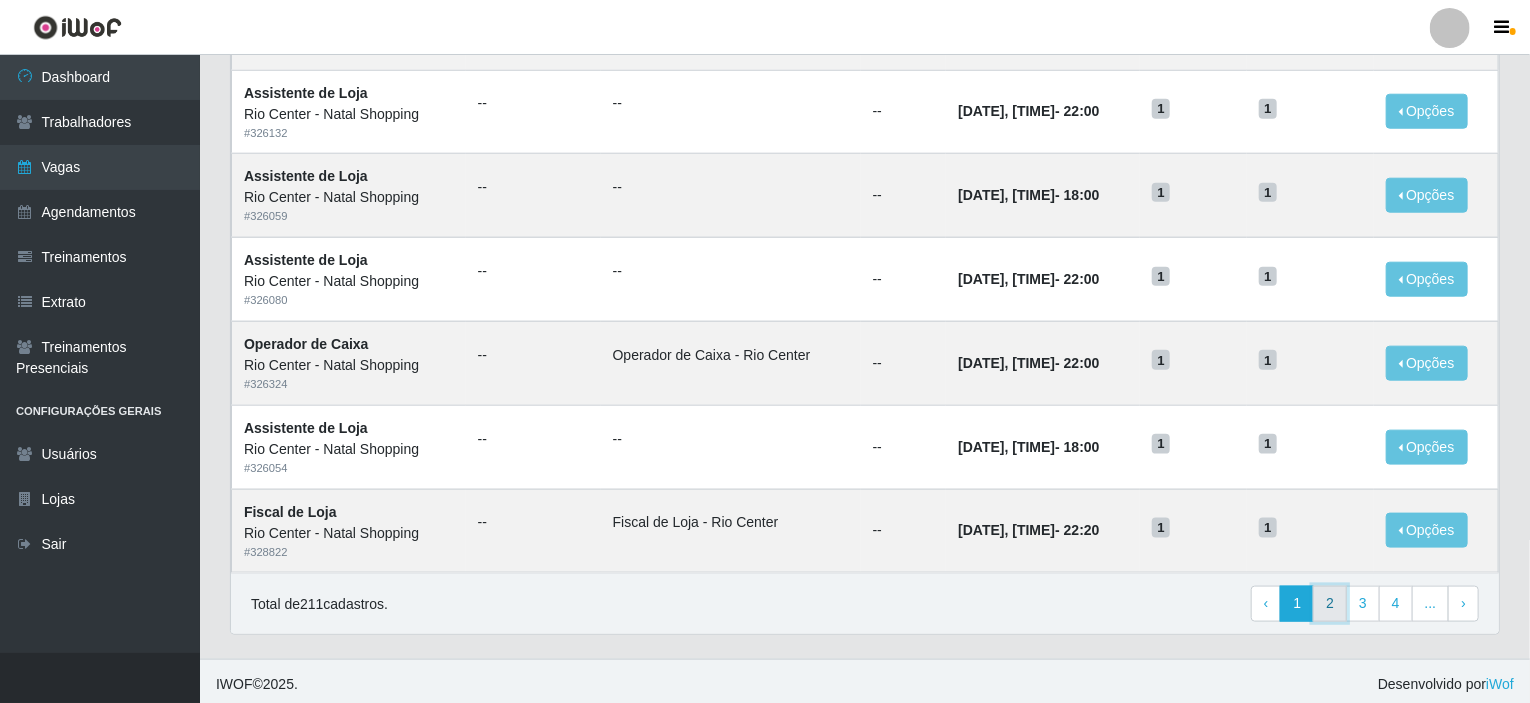 click on "2" at bounding box center [1330, 604] 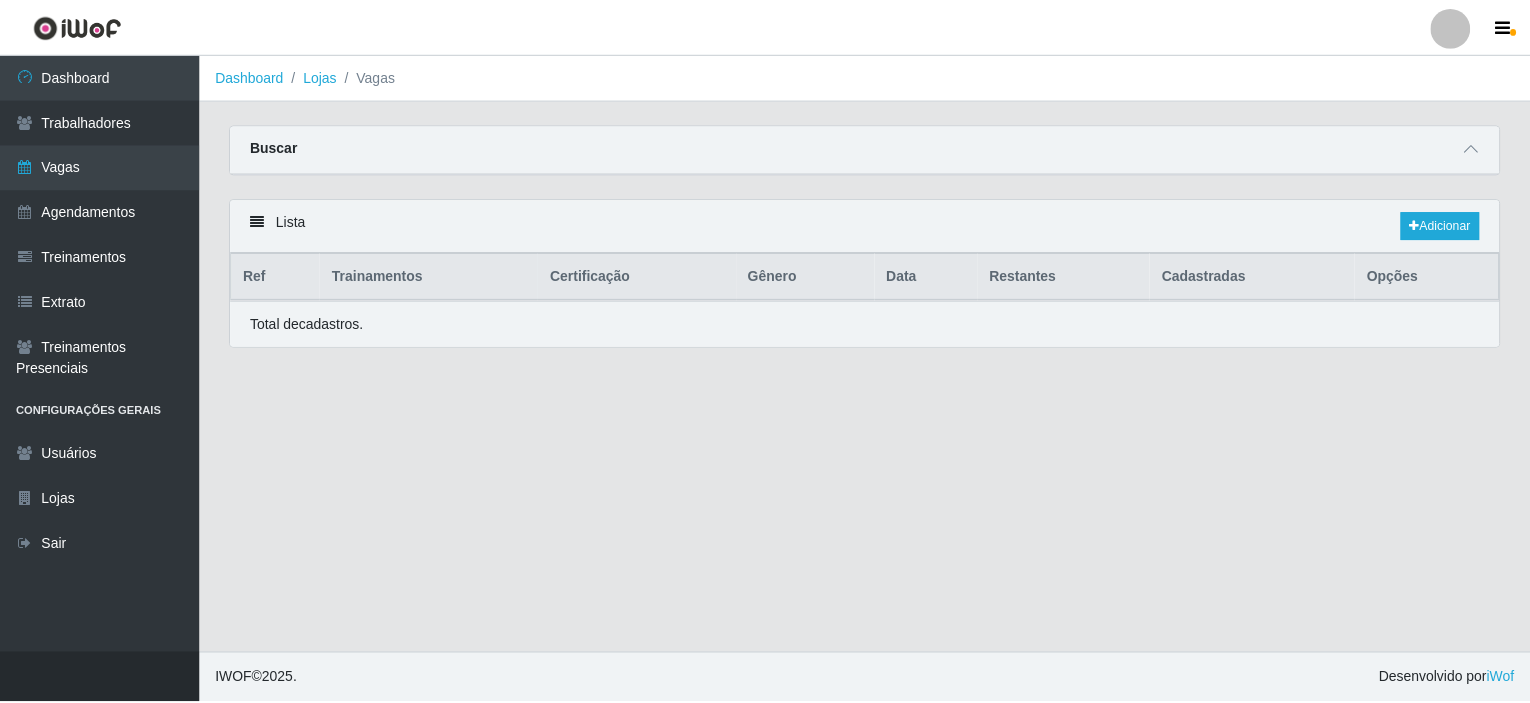 scroll, scrollTop: 0, scrollLeft: 0, axis: both 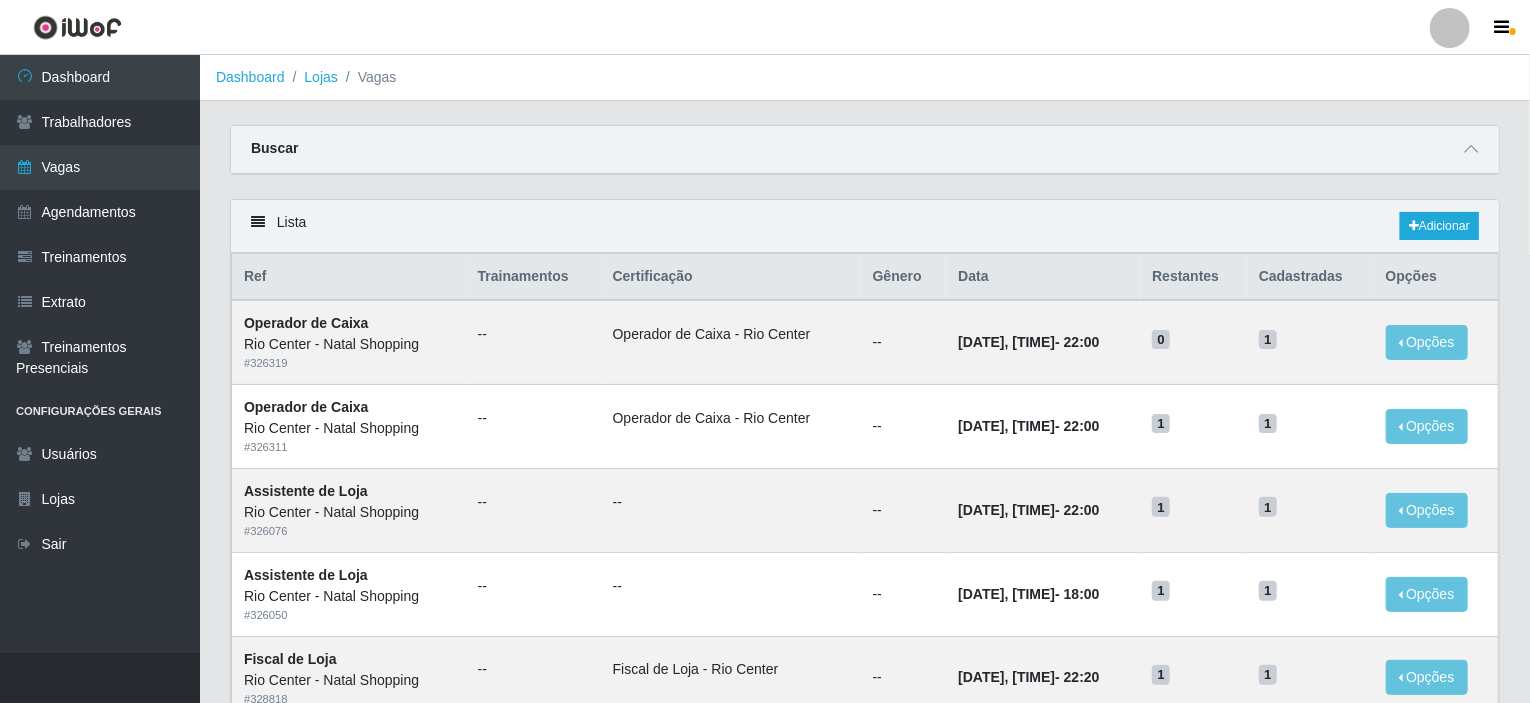 click on "Perfil  Alterar Senha  Sair" at bounding box center [765, 27] 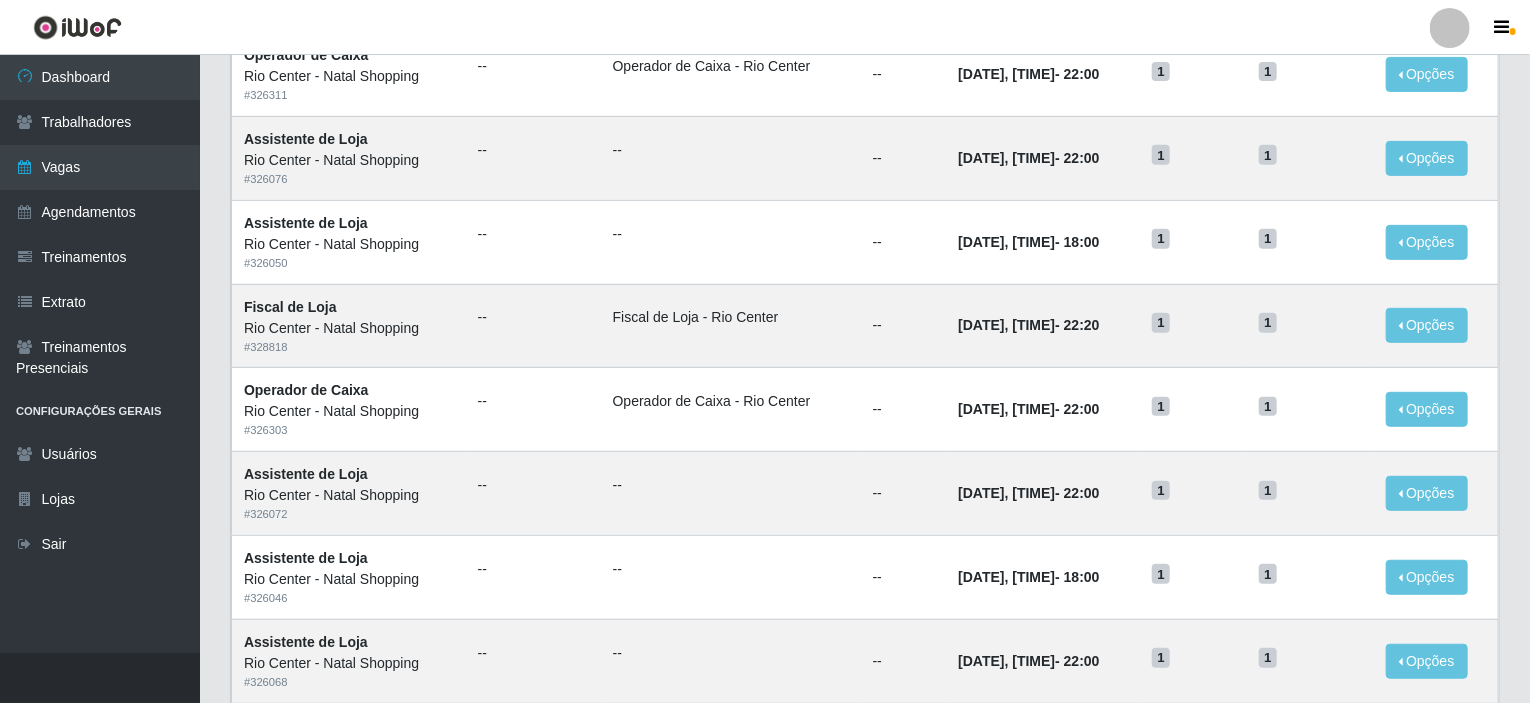 scroll, scrollTop: 400, scrollLeft: 0, axis: vertical 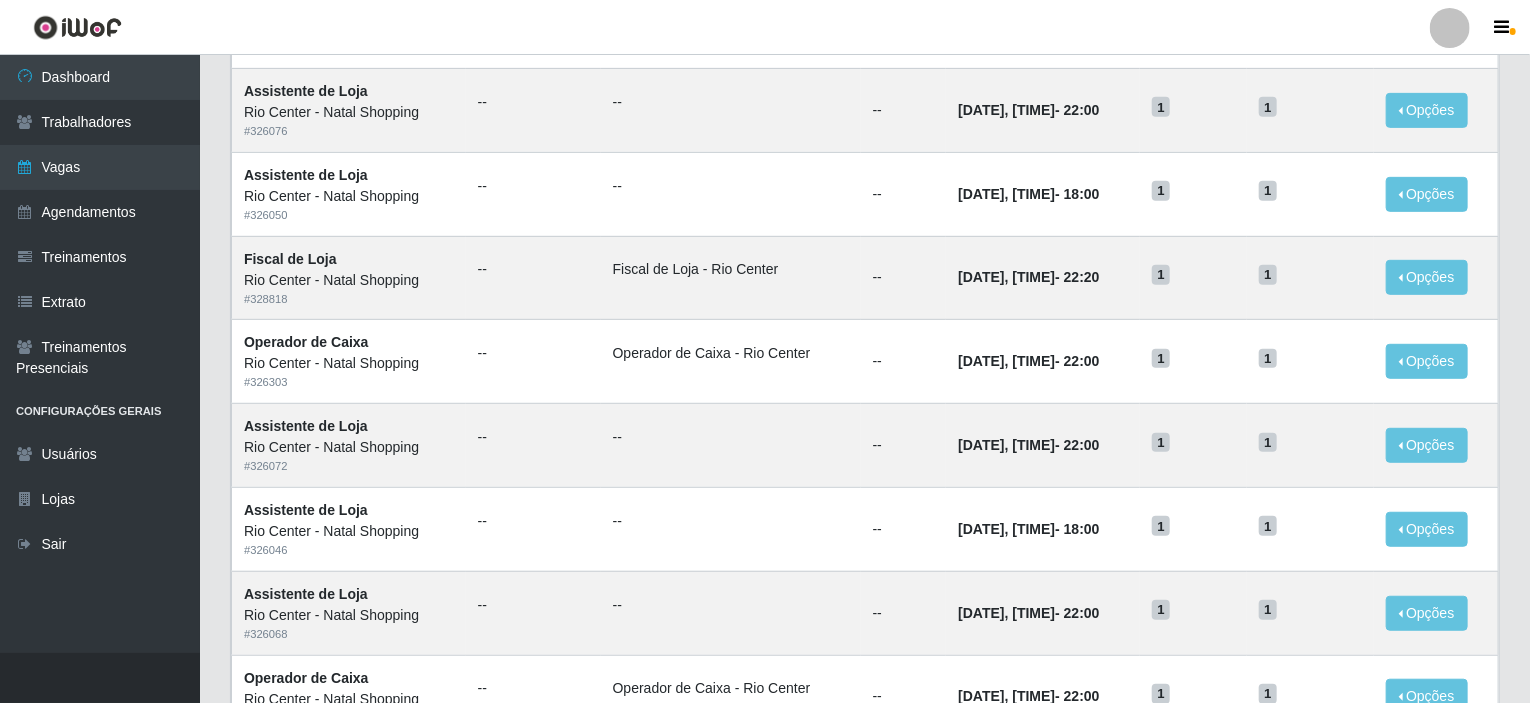 click on "Perfil  Alterar Senha  Sair" at bounding box center [765, 27] 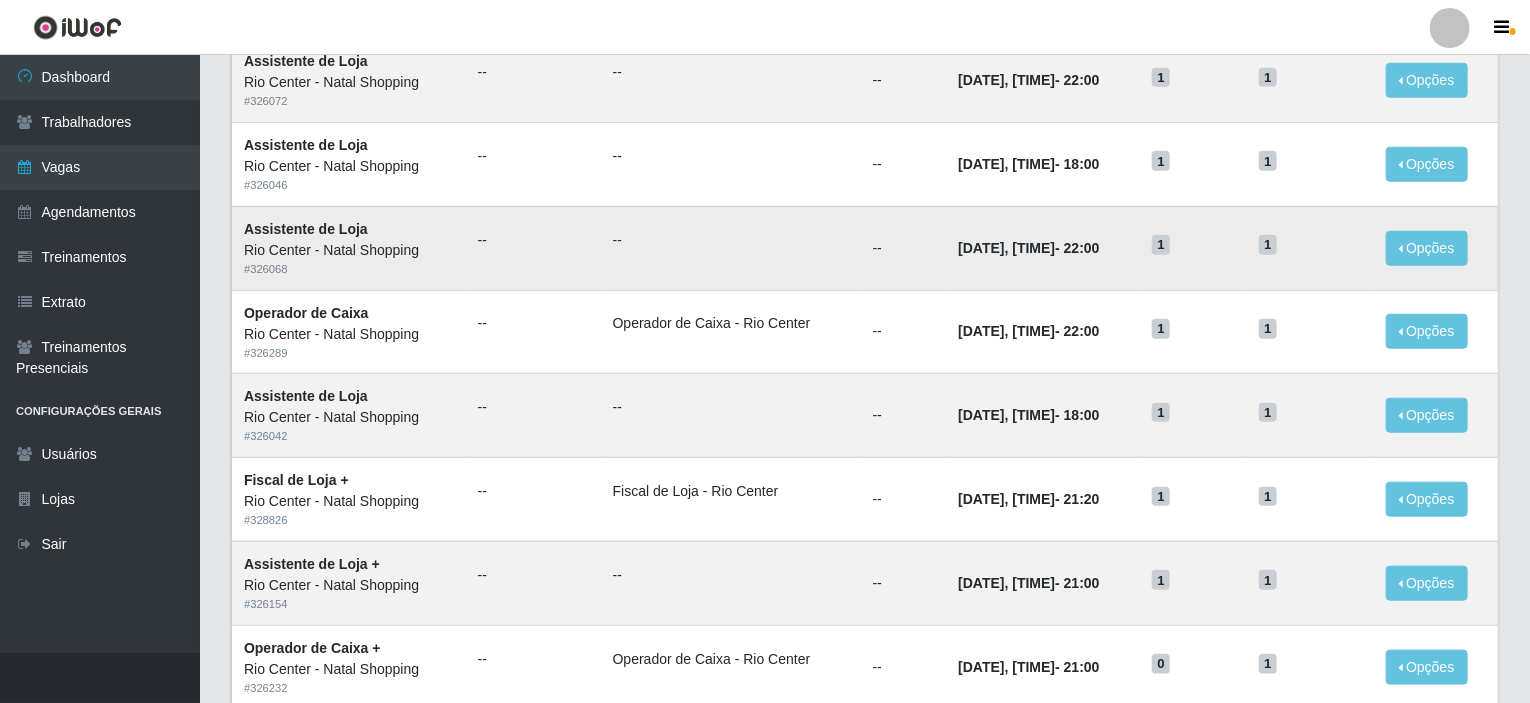 scroll, scrollTop: 800, scrollLeft: 0, axis: vertical 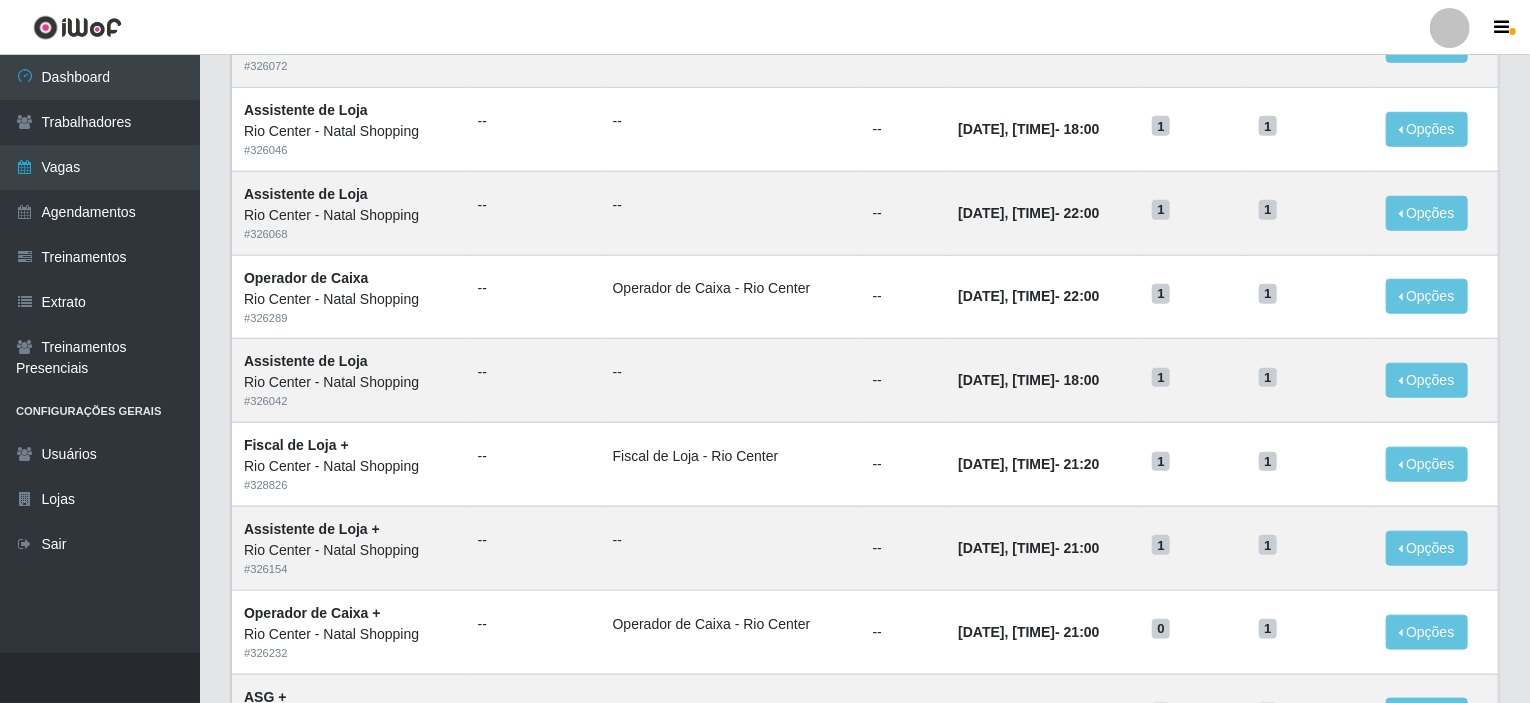 click on "Perfil  Alterar Senha  Sair" at bounding box center [765, 27] 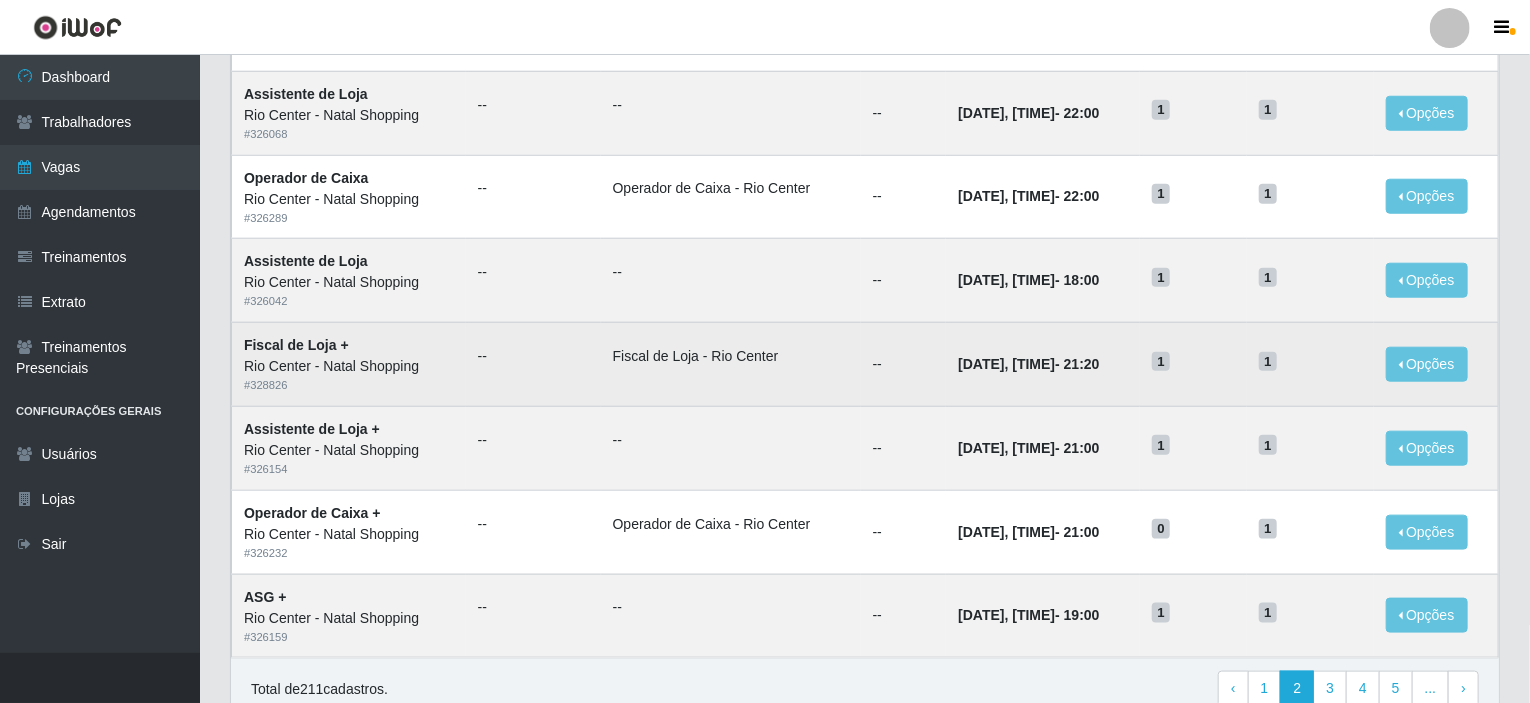 scroll, scrollTop: 985, scrollLeft: 0, axis: vertical 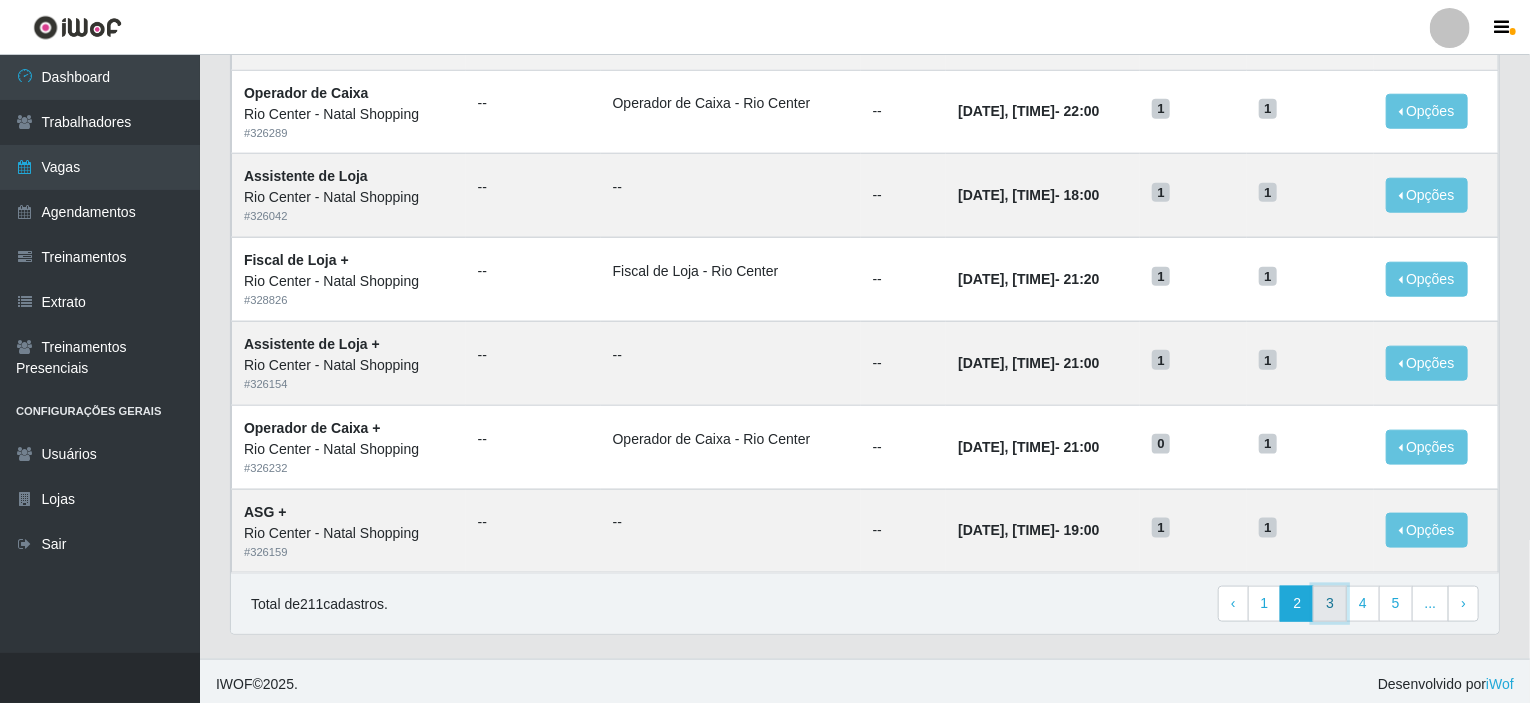 click on "3" at bounding box center [1330, 604] 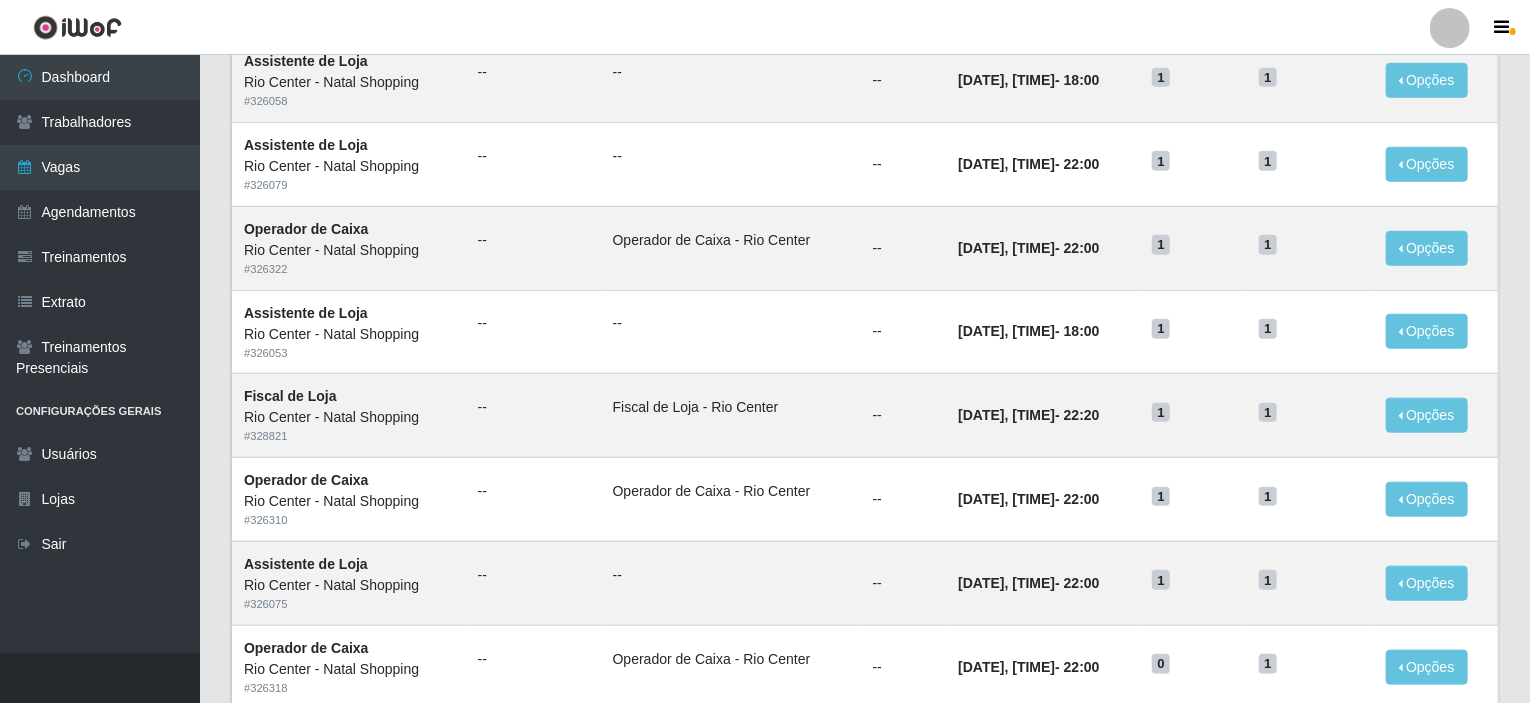 scroll, scrollTop: 800, scrollLeft: 0, axis: vertical 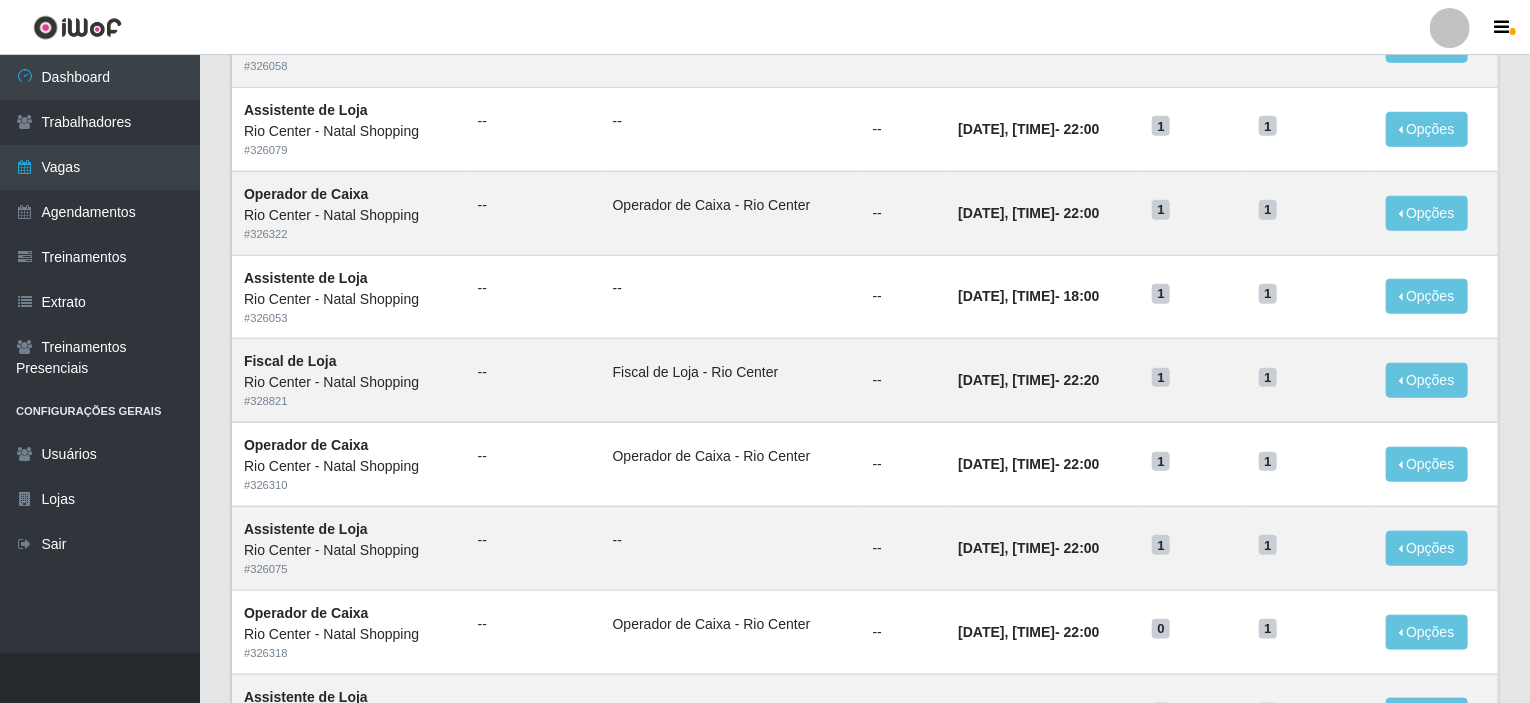 click on "Perfil  Alterar Senha  Sair" at bounding box center [765, 27] 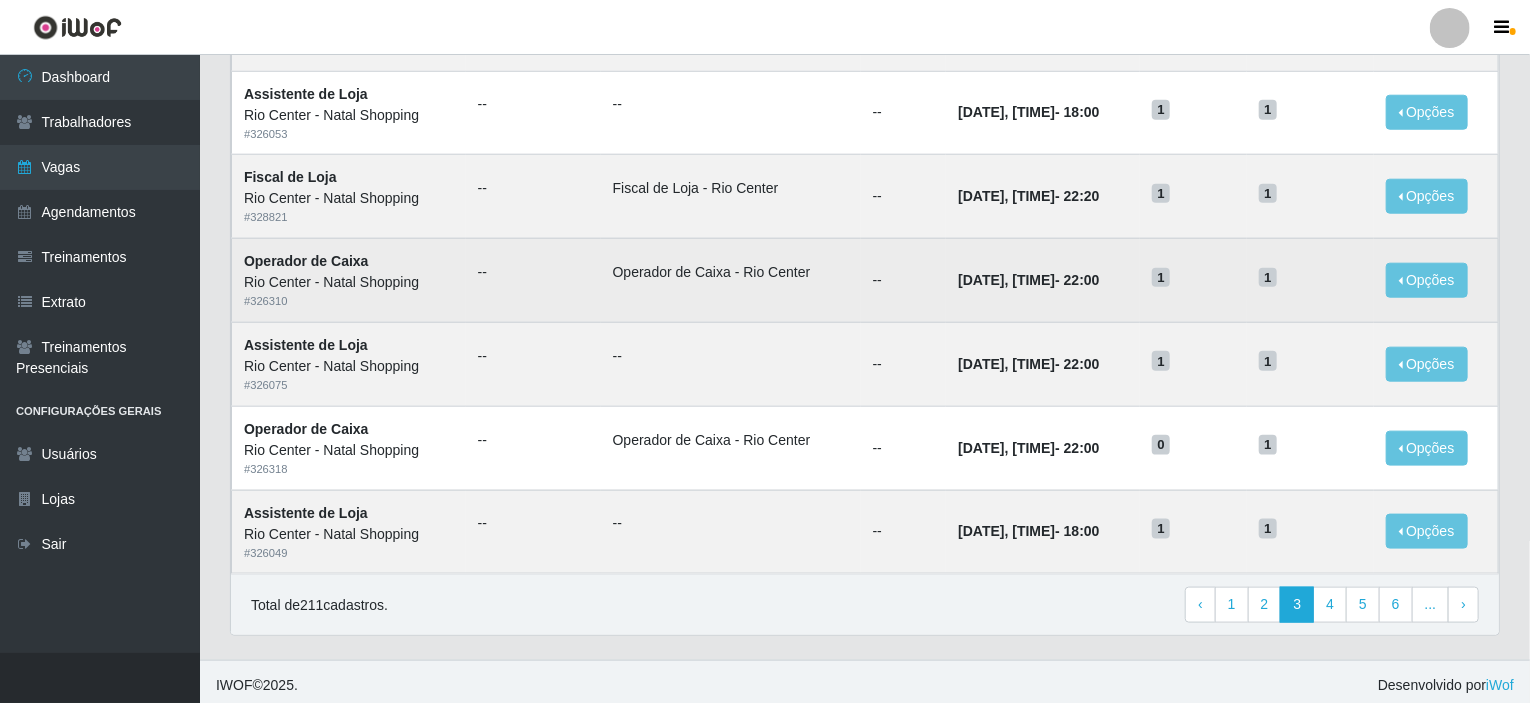 scroll, scrollTop: 985, scrollLeft: 0, axis: vertical 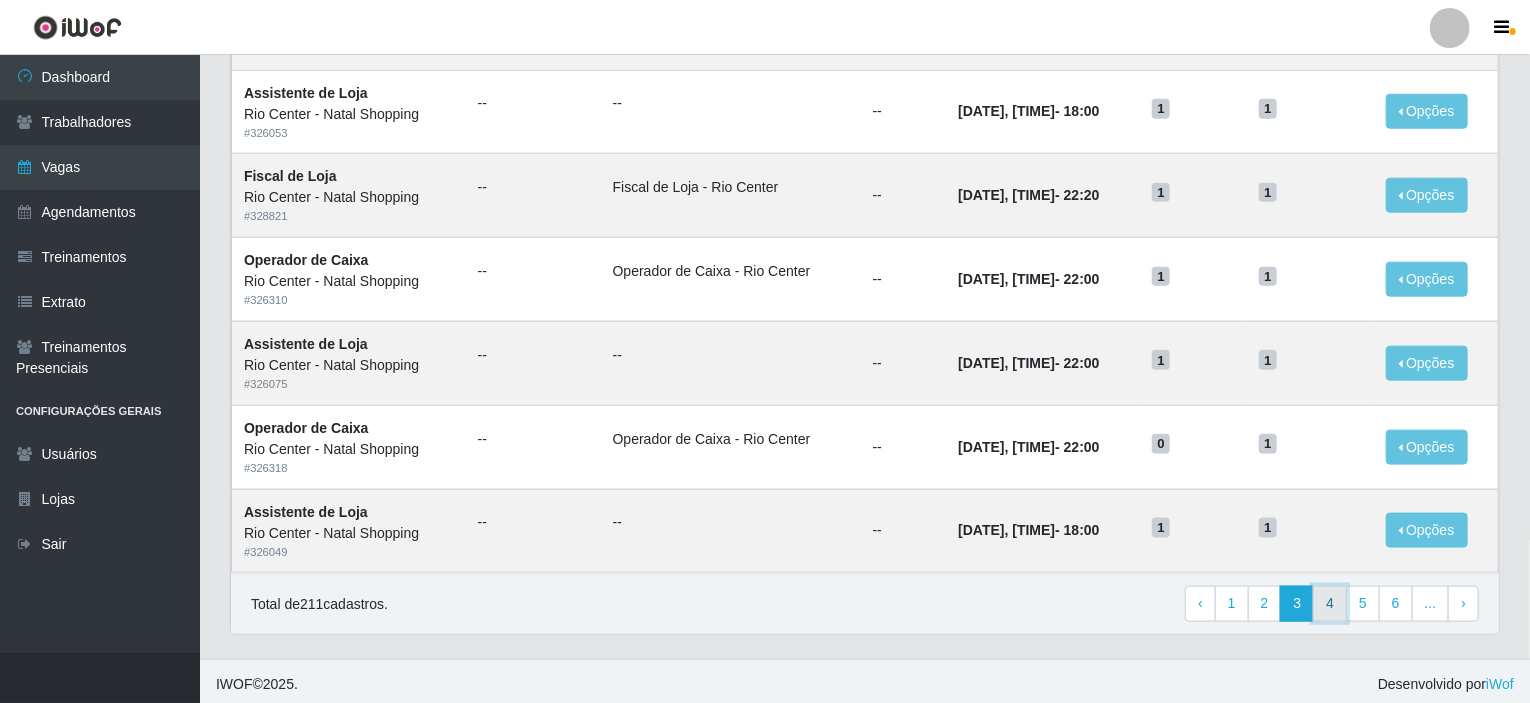 click on "4" at bounding box center [1330, 604] 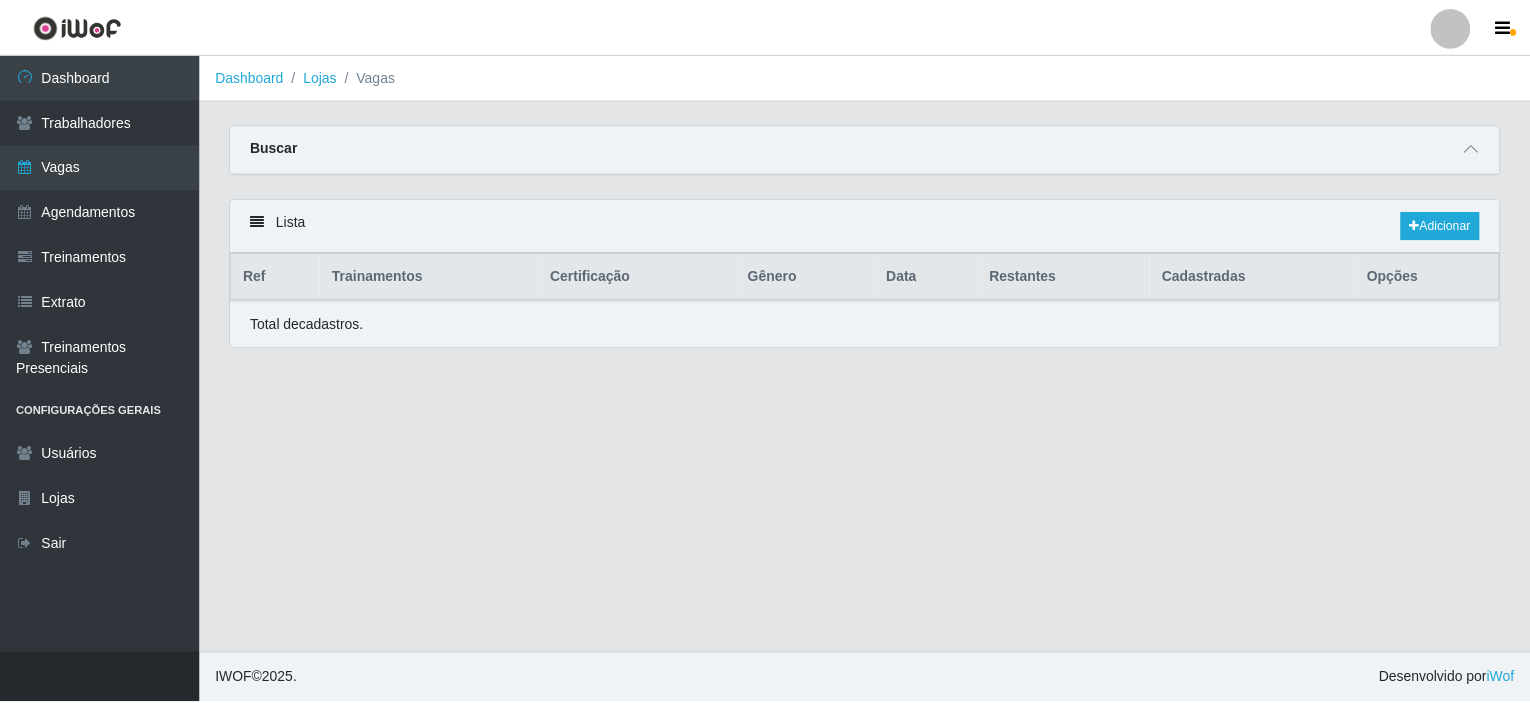 scroll, scrollTop: 0, scrollLeft: 0, axis: both 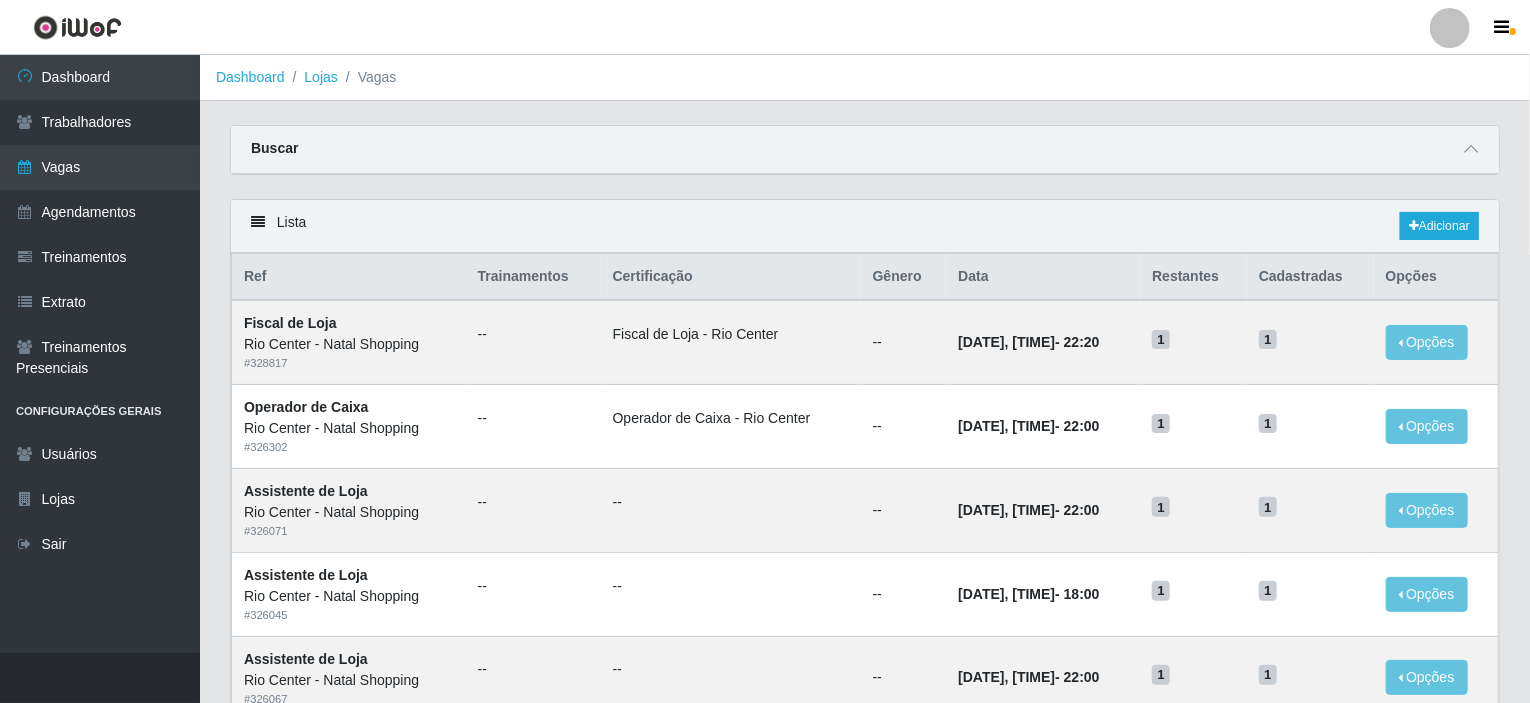 click on "Lista  Adicionar" at bounding box center [865, 226] 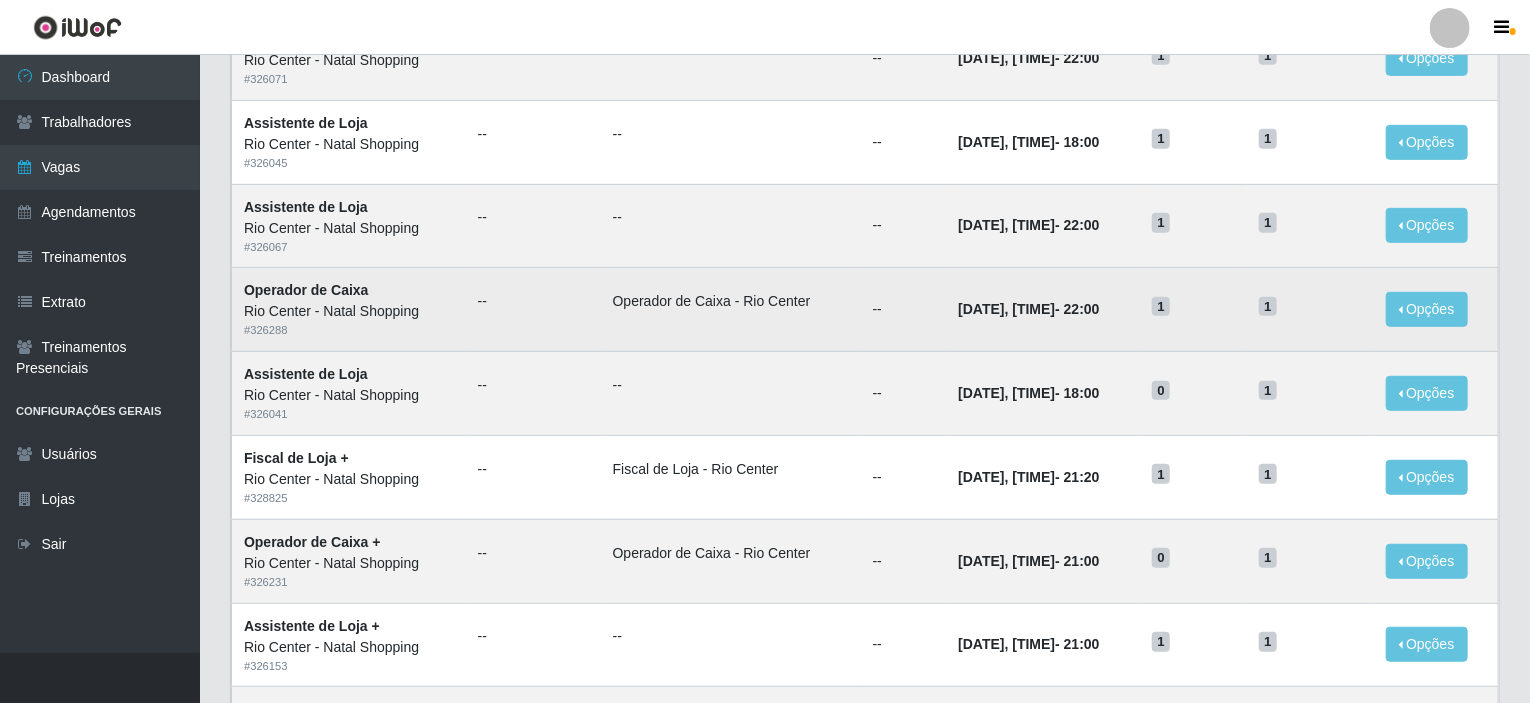 scroll, scrollTop: 500, scrollLeft: 0, axis: vertical 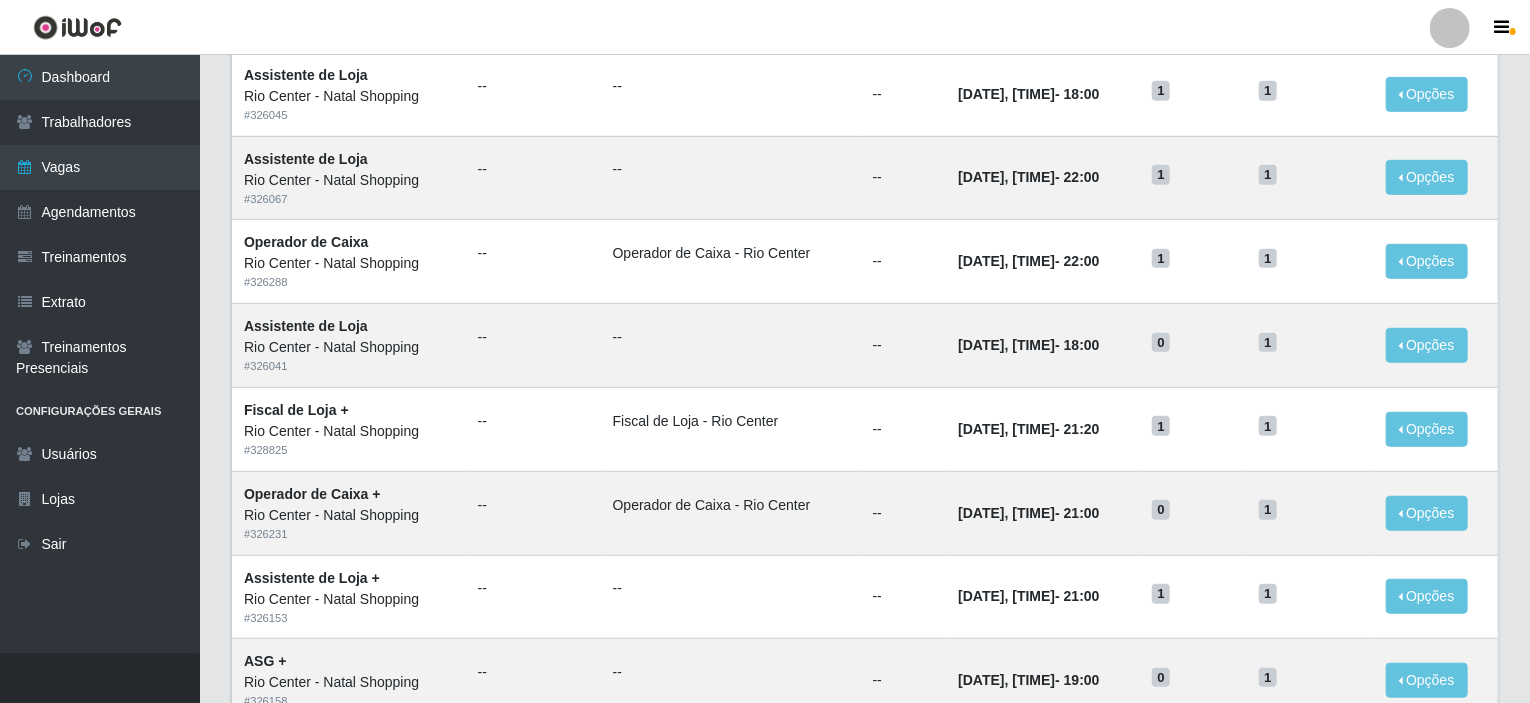 click on "Perfil  Alterar Senha  Sair" at bounding box center [765, 27] 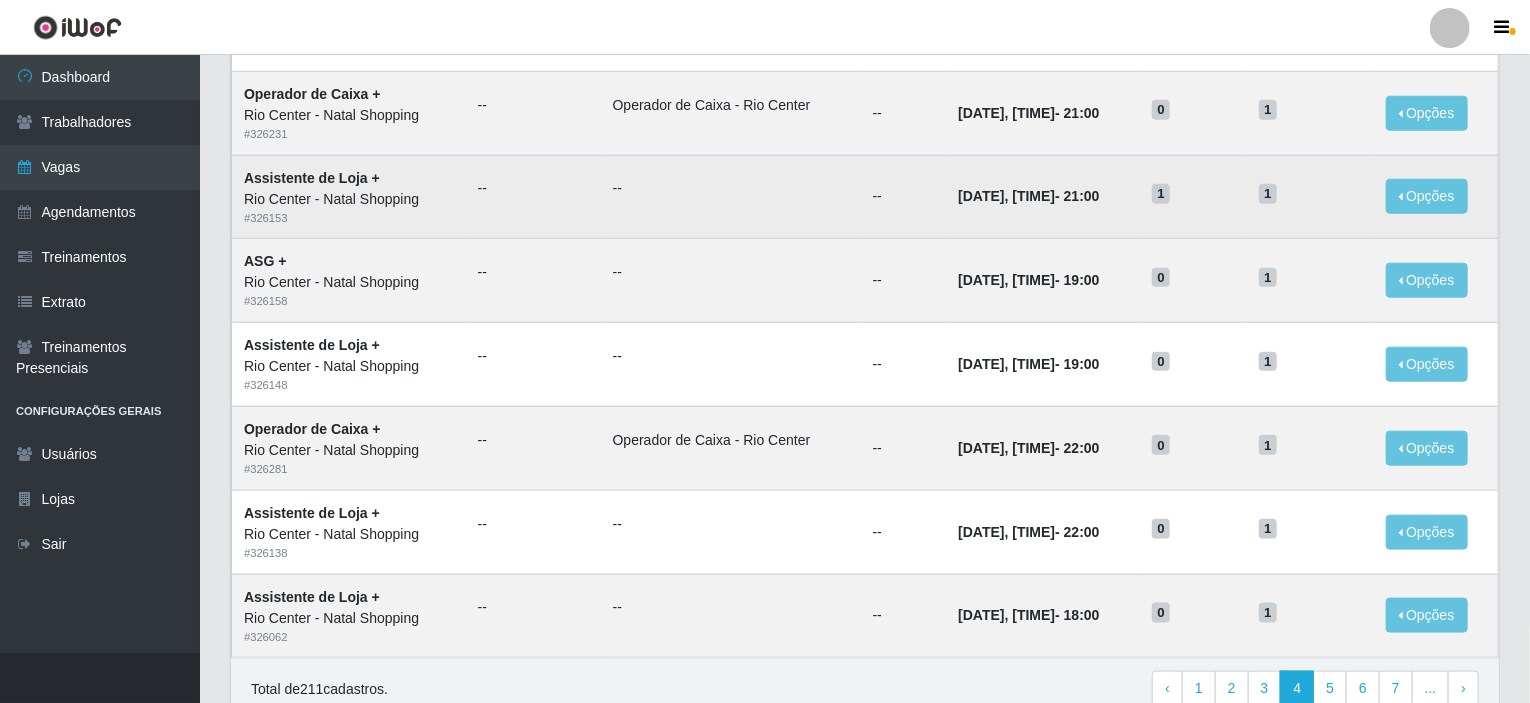 scroll, scrollTop: 985, scrollLeft: 0, axis: vertical 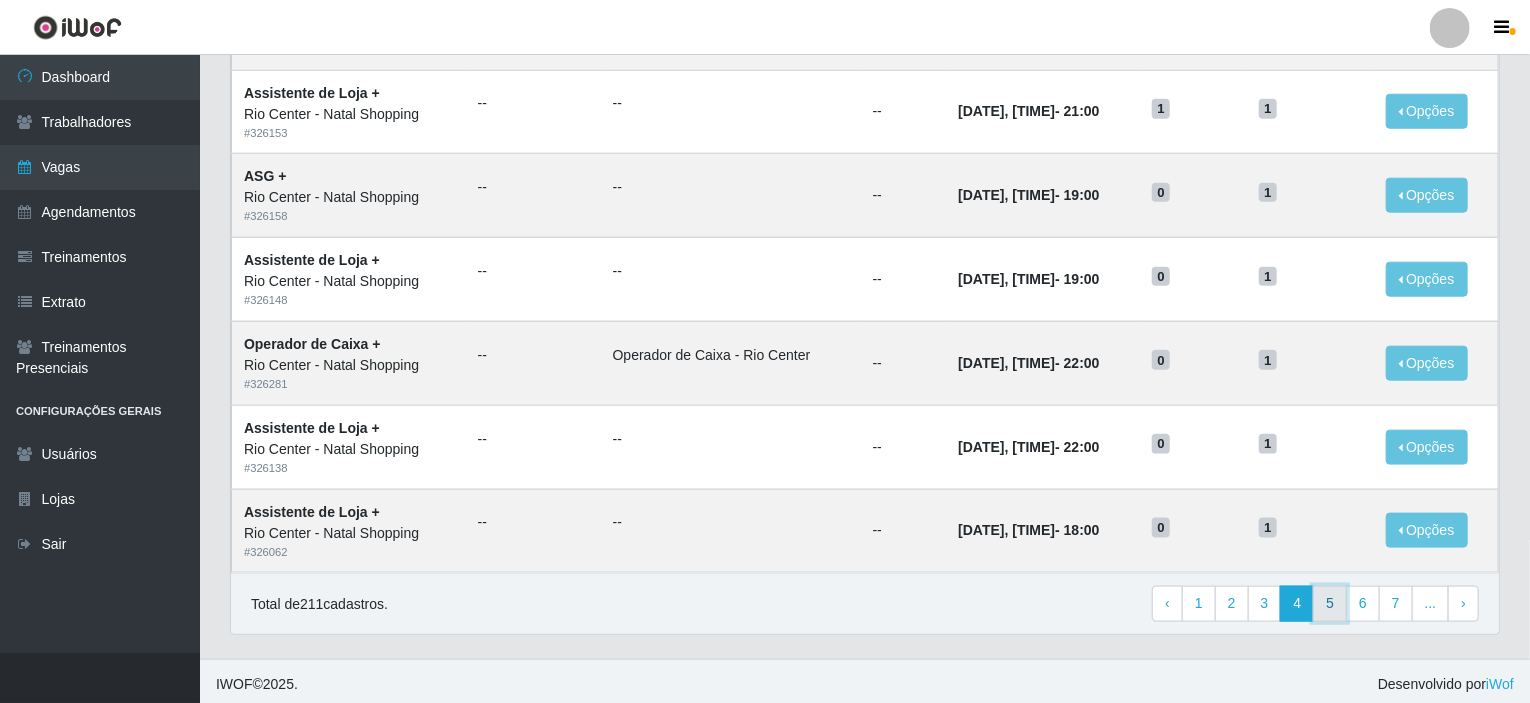 click on "5" at bounding box center (1330, 604) 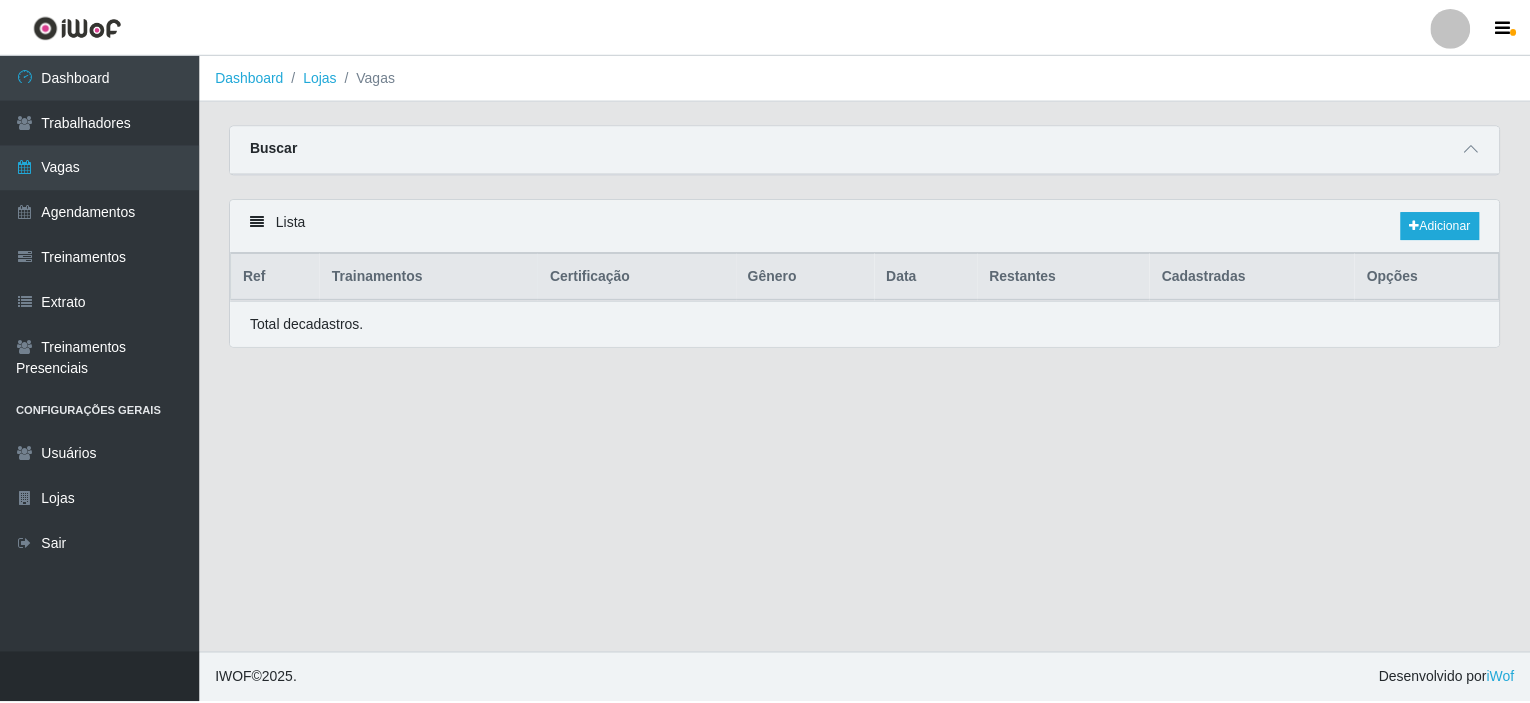 scroll, scrollTop: 0, scrollLeft: 0, axis: both 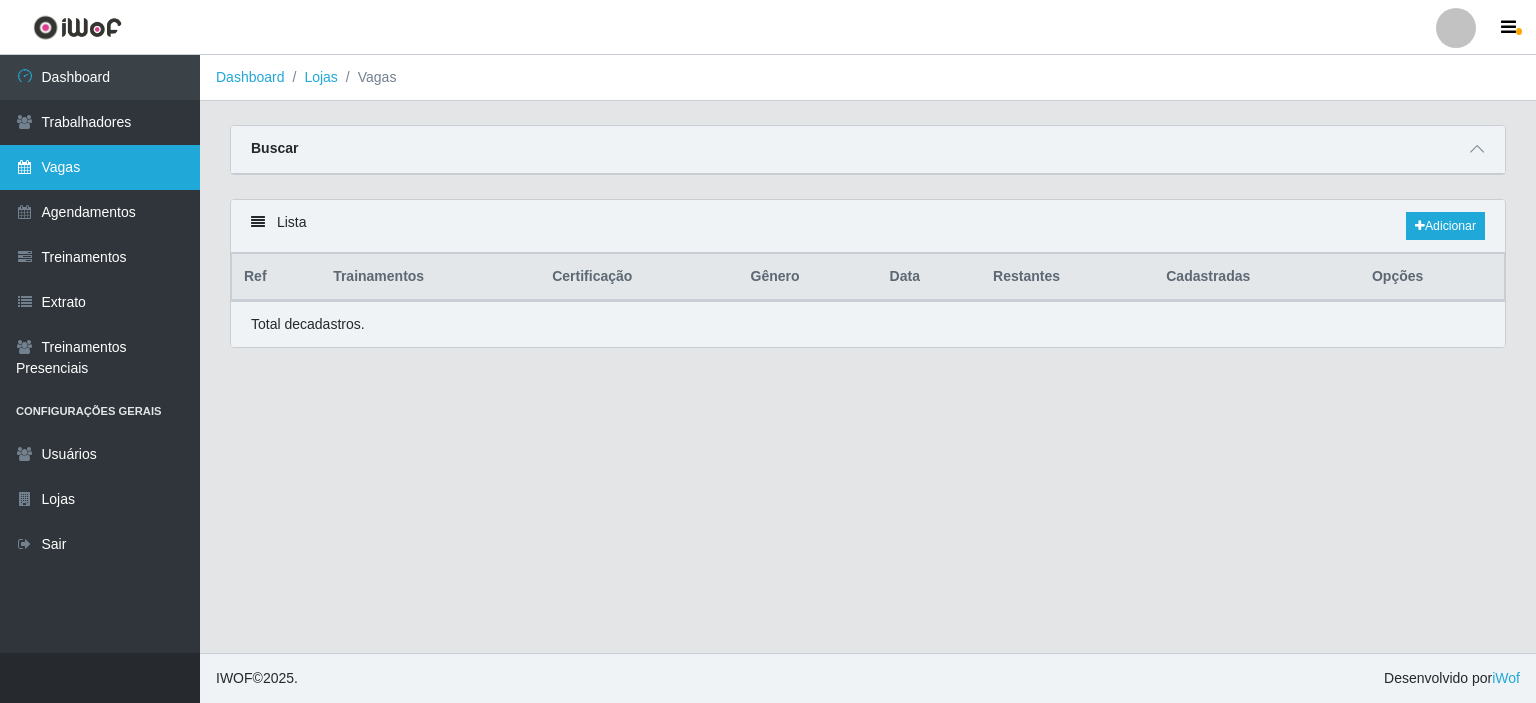 click on "Vagas" at bounding box center (100, 167) 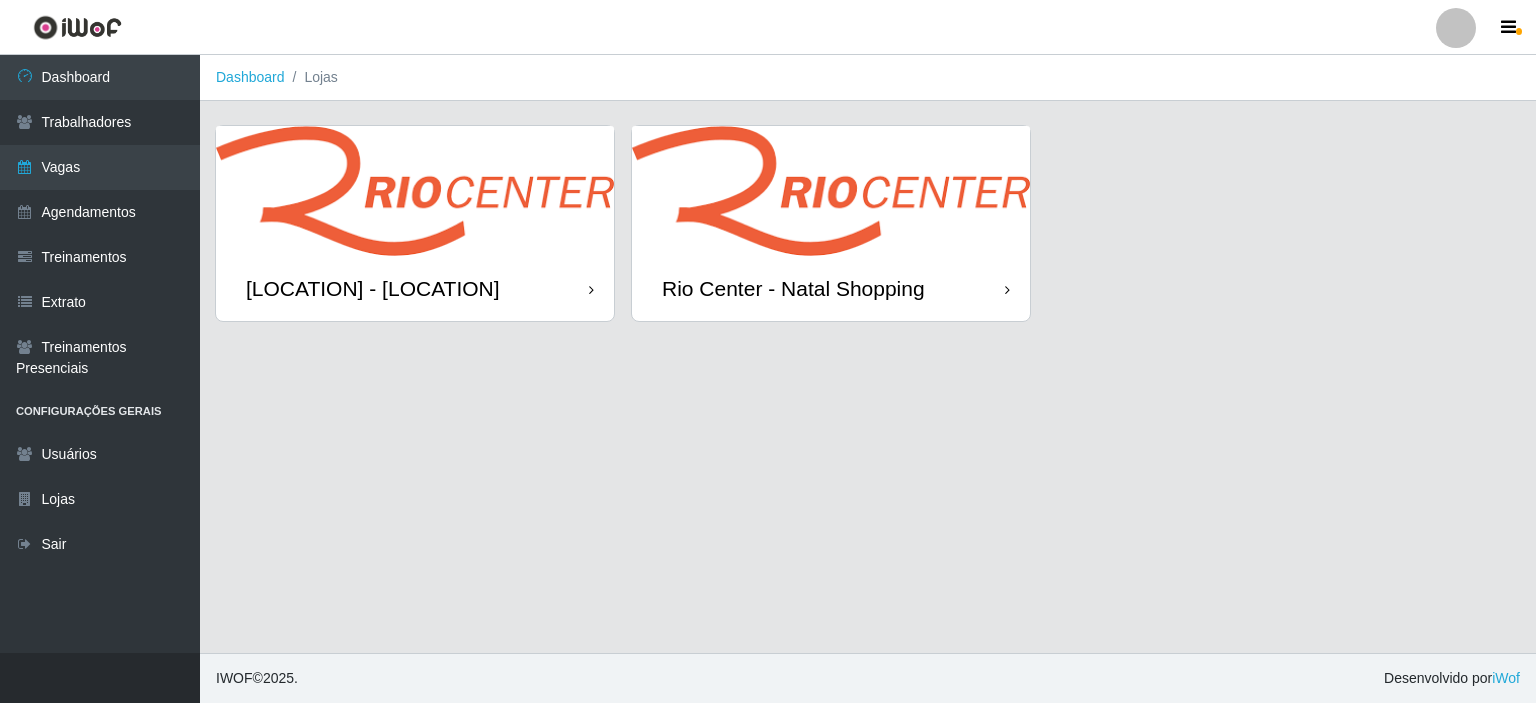 click at bounding box center (831, 191) 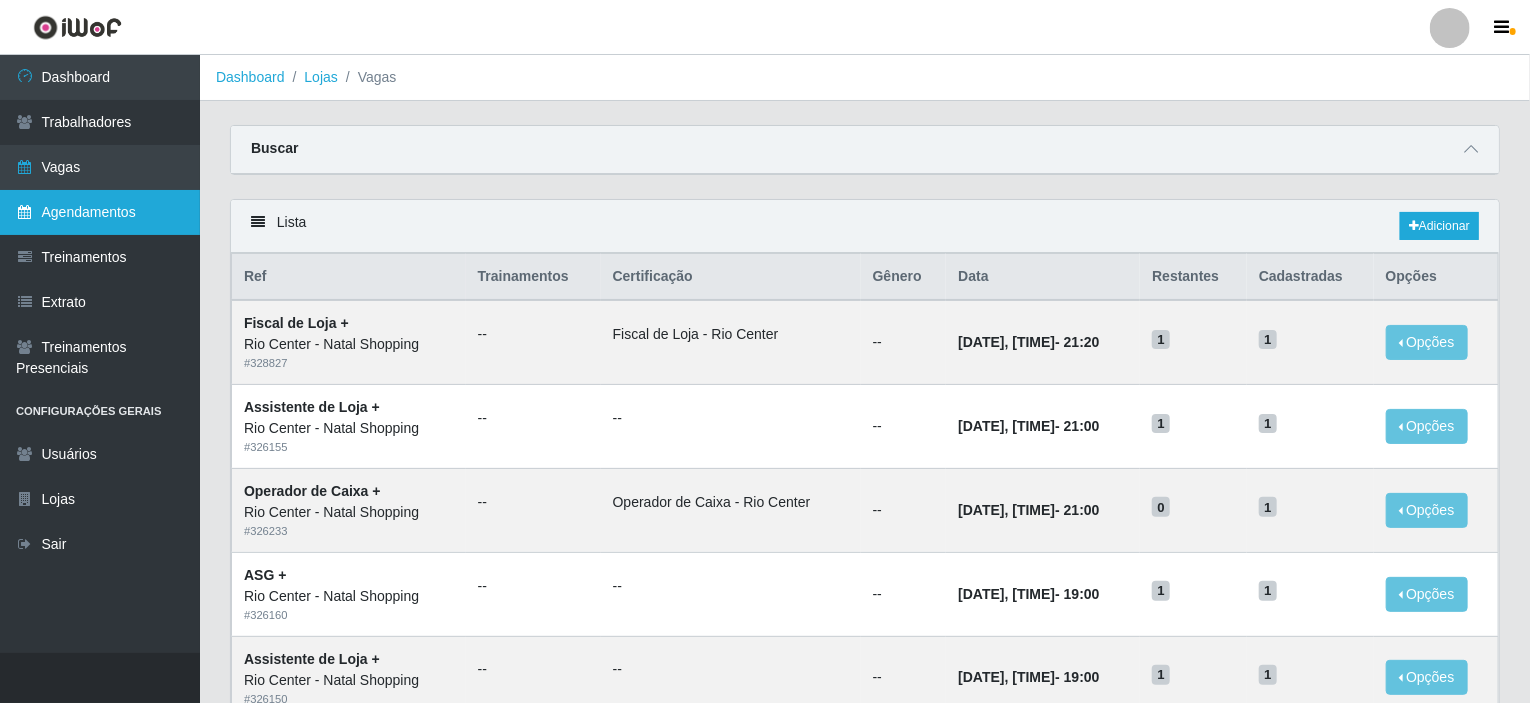 click on "Agendamentos" at bounding box center (100, 212) 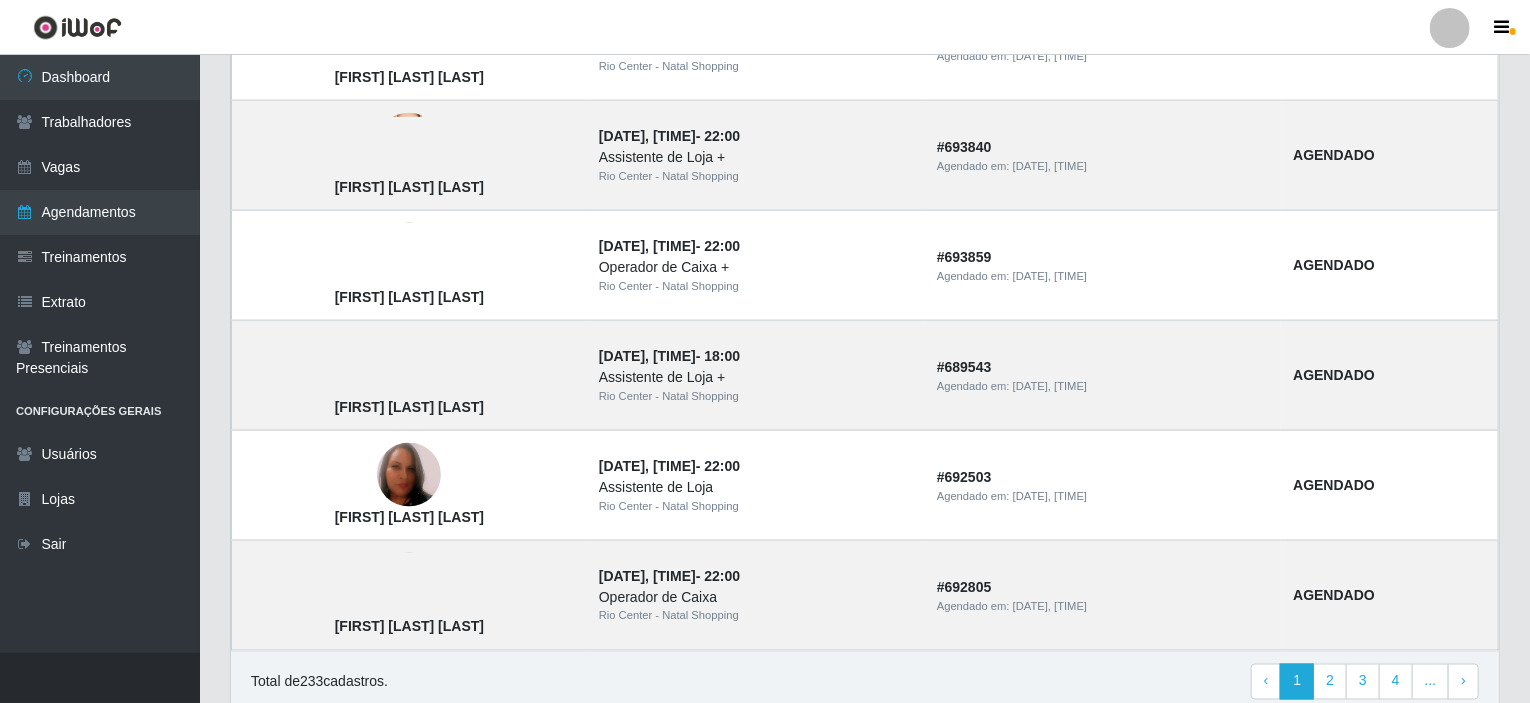 scroll, scrollTop: 1378, scrollLeft: 0, axis: vertical 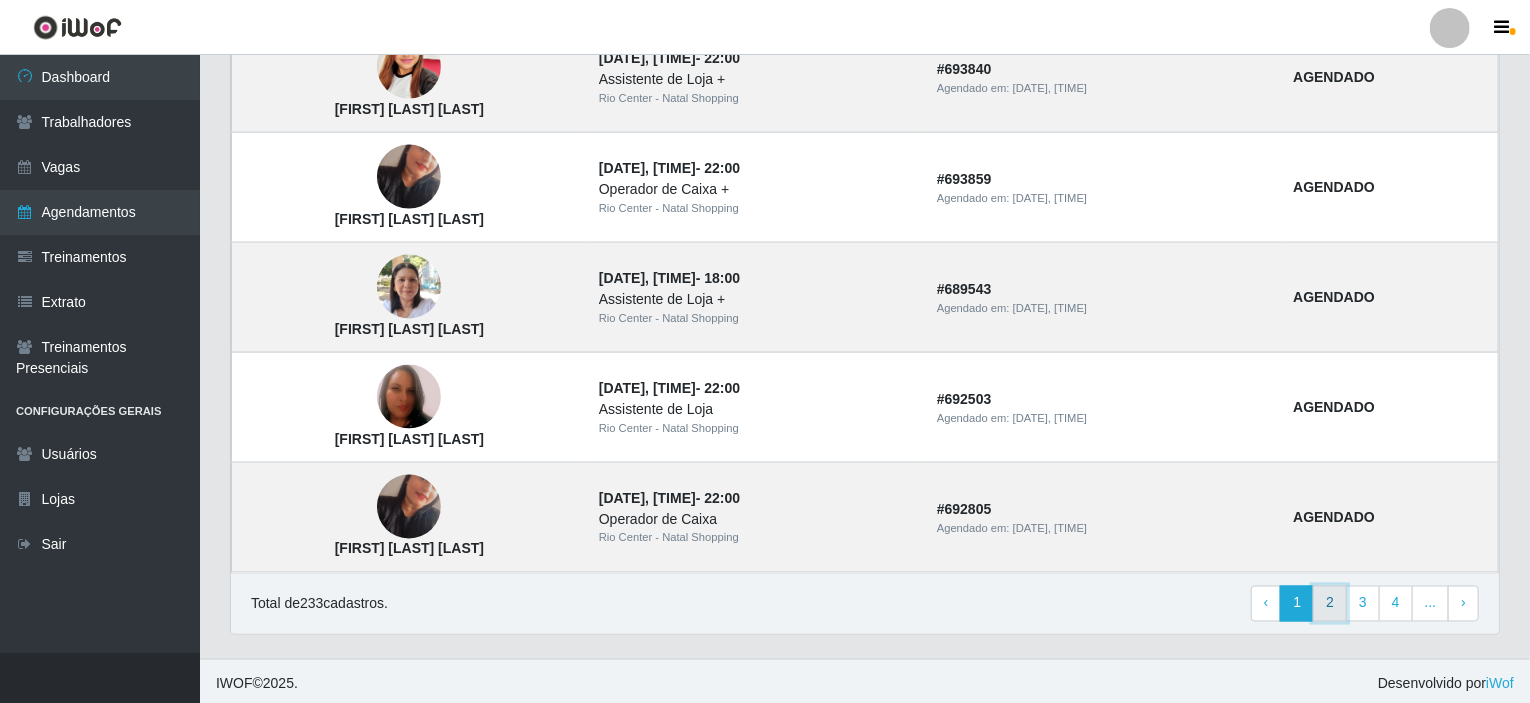 click on "2" at bounding box center (1330, 604) 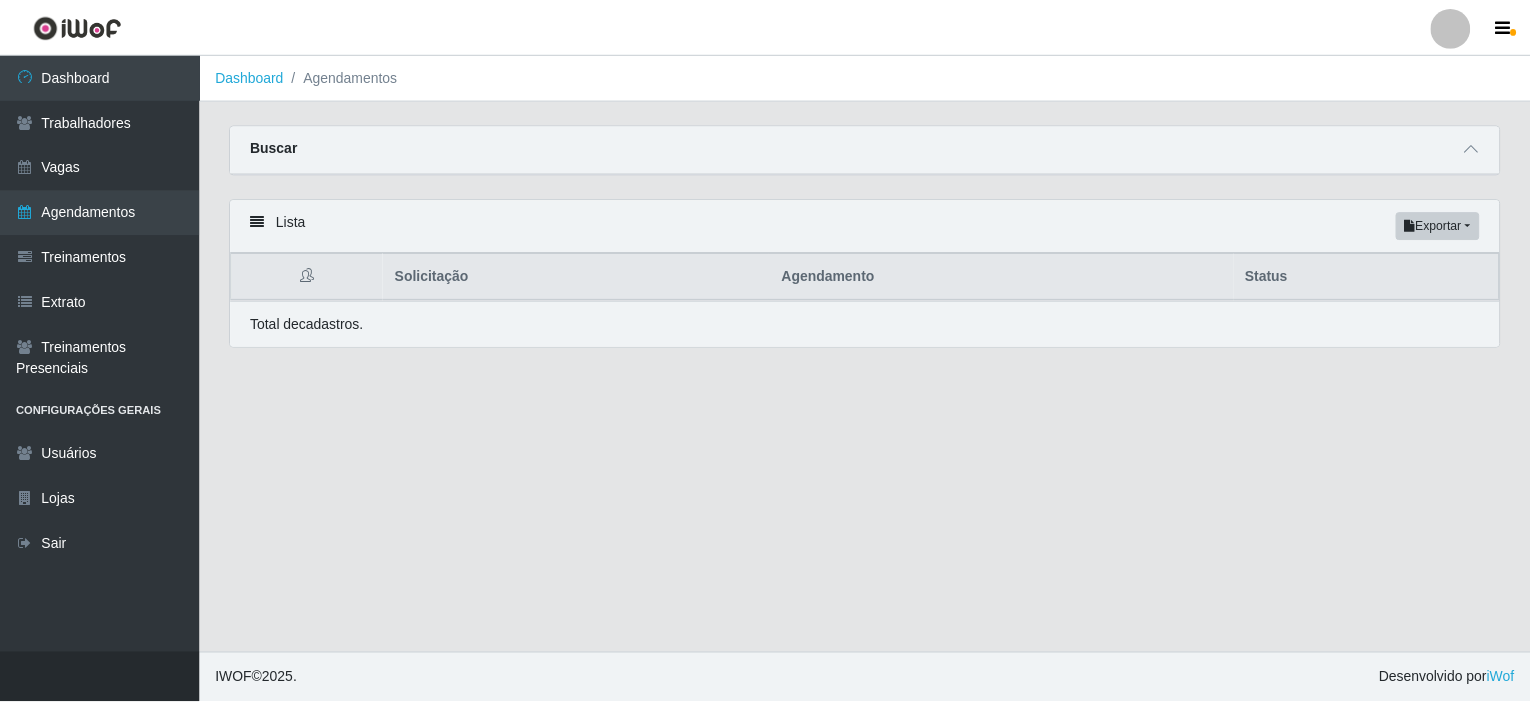 scroll, scrollTop: 0, scrollLeft: 0, axis: both 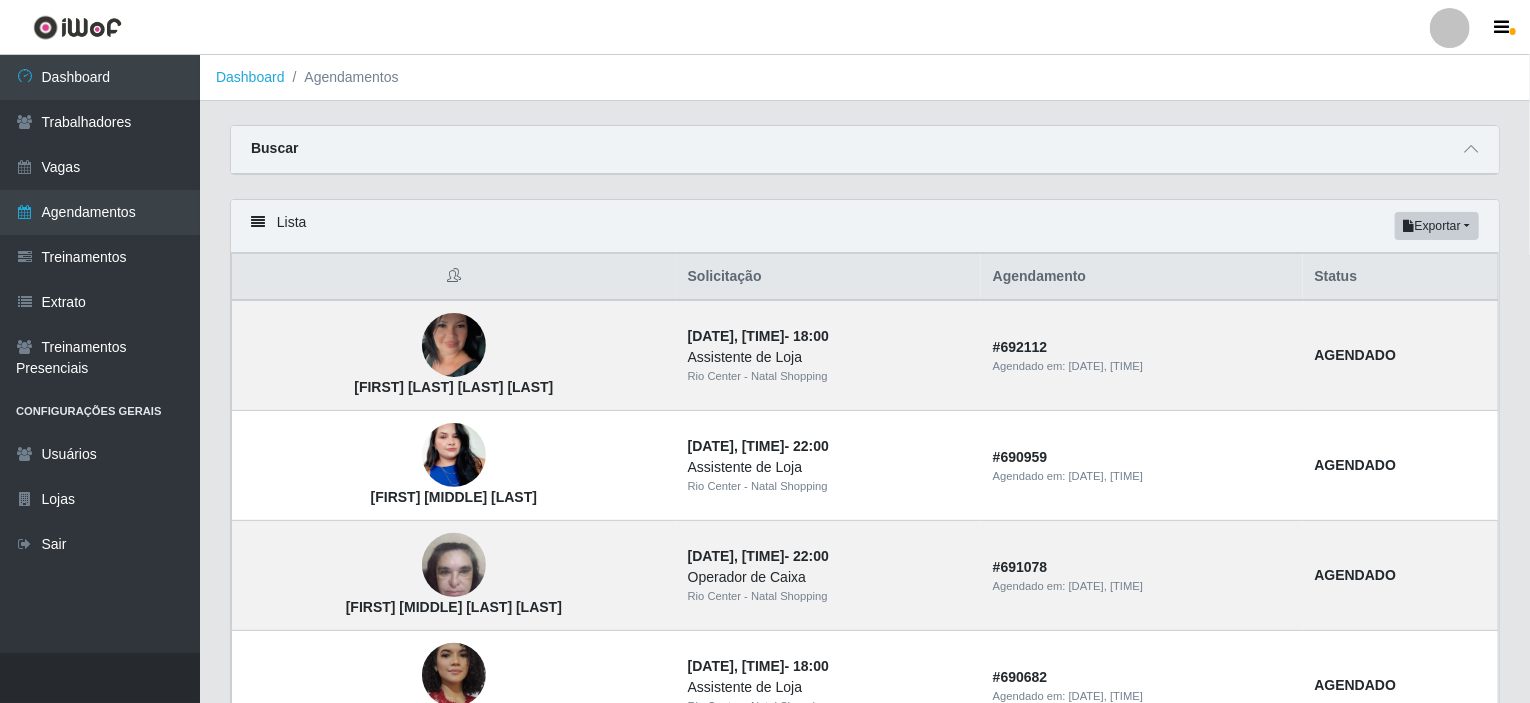 click on "Lista  Exportar PDF Excel Solicitação Agendamento Status Adriana Silva Marques de Oliveira 15/08/2025, 12:00  -   18:00 Assistente de Loja Rio Center - Natal Shopping # 692112 Agendado em:   31/07/2025, 09:00 AGENDADO Estefânia da costa Silva  14/08/2025, 16:00  -   22:00 Assistente de Loja Rio Center - Natal Shopping # 690959 Agendado em:   30/07/2025, 13:04 AGENDADO elayne Cristina Ferreira de oliveira santos  14/08/2025, 16:00  -   22:00 Operador de Caixa Rio Center - Natal Shopping # 691078 Agendado em:   30/07/2025, 14:31 AGENDADO Déborah kethellen de Medeiros Rodrigues  14/08/2025, 12:00  -   18:00 Assistente de Loja Rio Center - Natal Shopping # 690682 Agendado em:   30/07/2025, 09:00 AGENDADO Wellington de Jesus Campos 13/08/2025, 16:20  -   22:20 Fiscal de Loja Rio Center - Natal Shopping # 693962 Agendado em:   01/08/2025, 14:36 AGENDADO Aline Barbosa de Sena 13/08/2025, 16:00  -   22:00 Operador de Caixa Rio Center - Natal Shopping # 690015 Agendado em:   29/07/2025, 15:40 AGENDADO  -   22:00" at bounding box center (865, 1106) 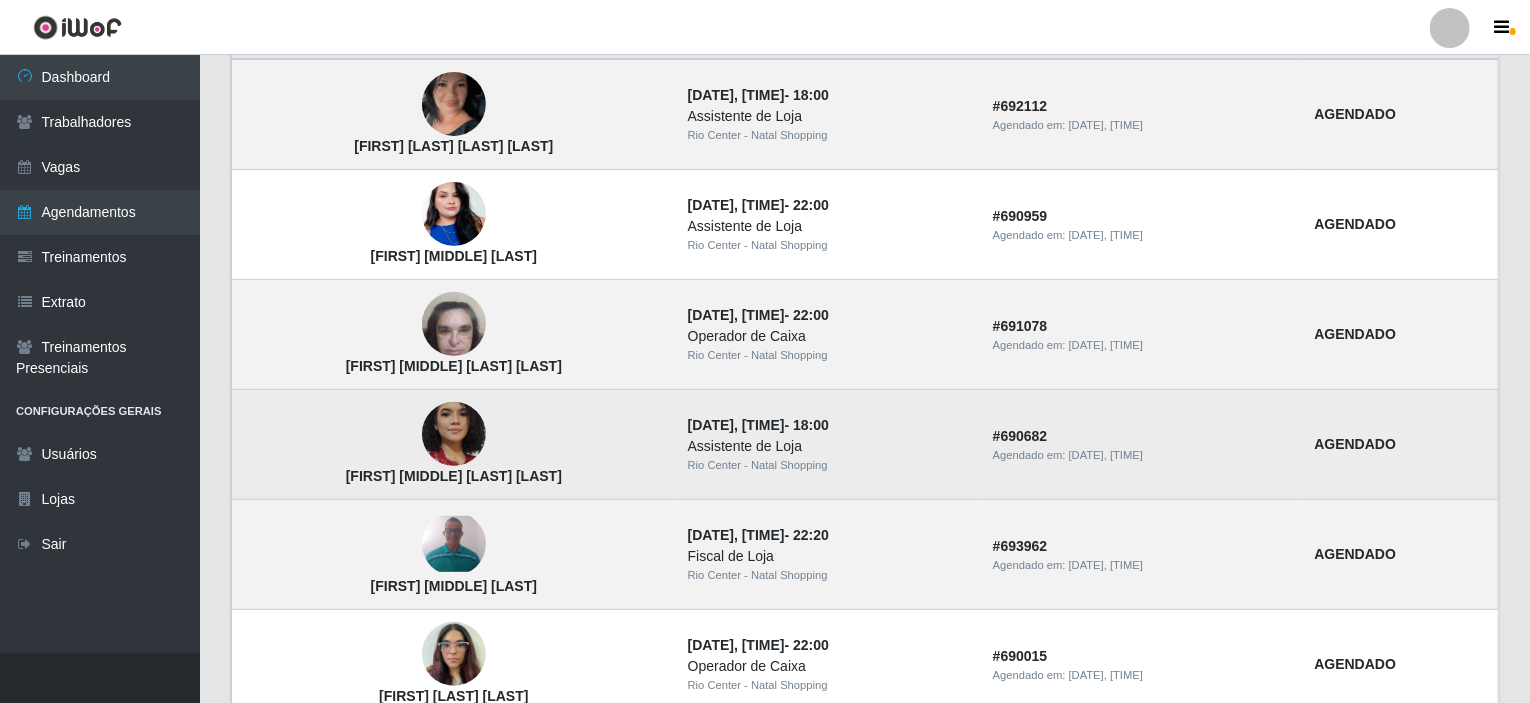 scroll, scrollTop: 300, scrollLeft: 0, axis: vertical 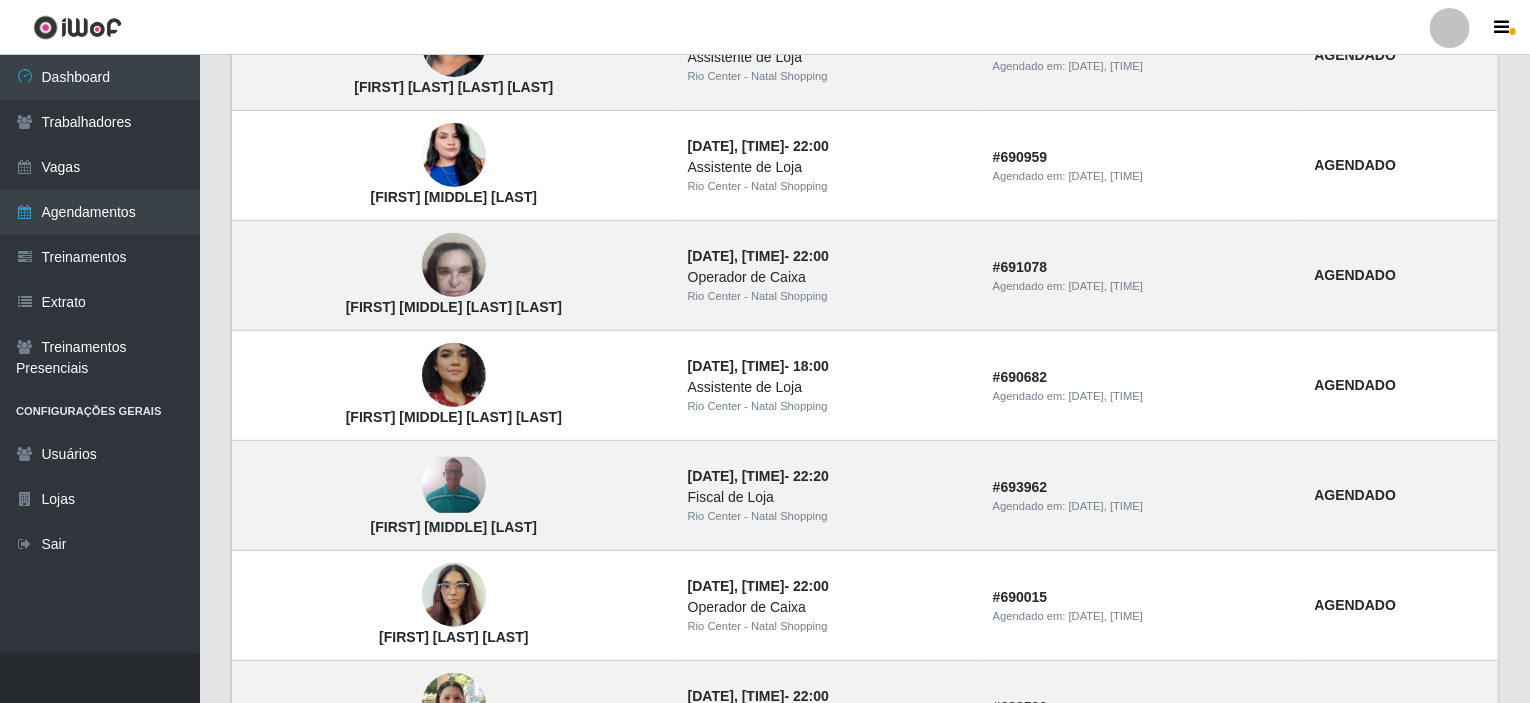 click on "Lista  Exportar PDF Excel Solicitação Agendamento Status Adriana Silva Marques de Oliveira 15/08/2025, 12:00  -   18:00 Assistente de Loja Rio Center - Natal Shopping # 692112 Agendado em:   31/07/2025, 09:00 AGENDADO Estefânia da costa Silva  14/08/2025, 16:00  -   22:00 Assistente de Loja Rio Center - Natal Shopping # 690959 Agendado em:   30/07/2025, 13:04 AGENDADO elayne Cristina Ferreira de oliveira santos  14/08/2025, 16:00  -   22:00 Operador de Caixa Rio Center - Natal Shopping # 691078 Agendado em:   30/07/2025, 14:31 AGENDADO Déborah kethellen de Medeiros Rodrigues  14/08/2025, 12:00  -   18:00 Assistente de Loja Rio Center - Natal Shopping # 690682 Agendado em:   30/07/2025, 09:00 AGENDADO Wellington de Jesus Campos 13/08/2025, 16:20  -   22:20 Fiscal de Loja Rio Center - Natal Shopping # 693962 Agendado em:   01/08/2025, 14:36 AGENDADO Aline Barbosa de Sena 13/08/2025, 16:00  -   22:00 Operador de Caixa Rio Center - Natal Shopping # 690015 Agendado em:   29/07/2025, 15:40 AGENDADO  -   22:00" at bounding box center (865, 818) 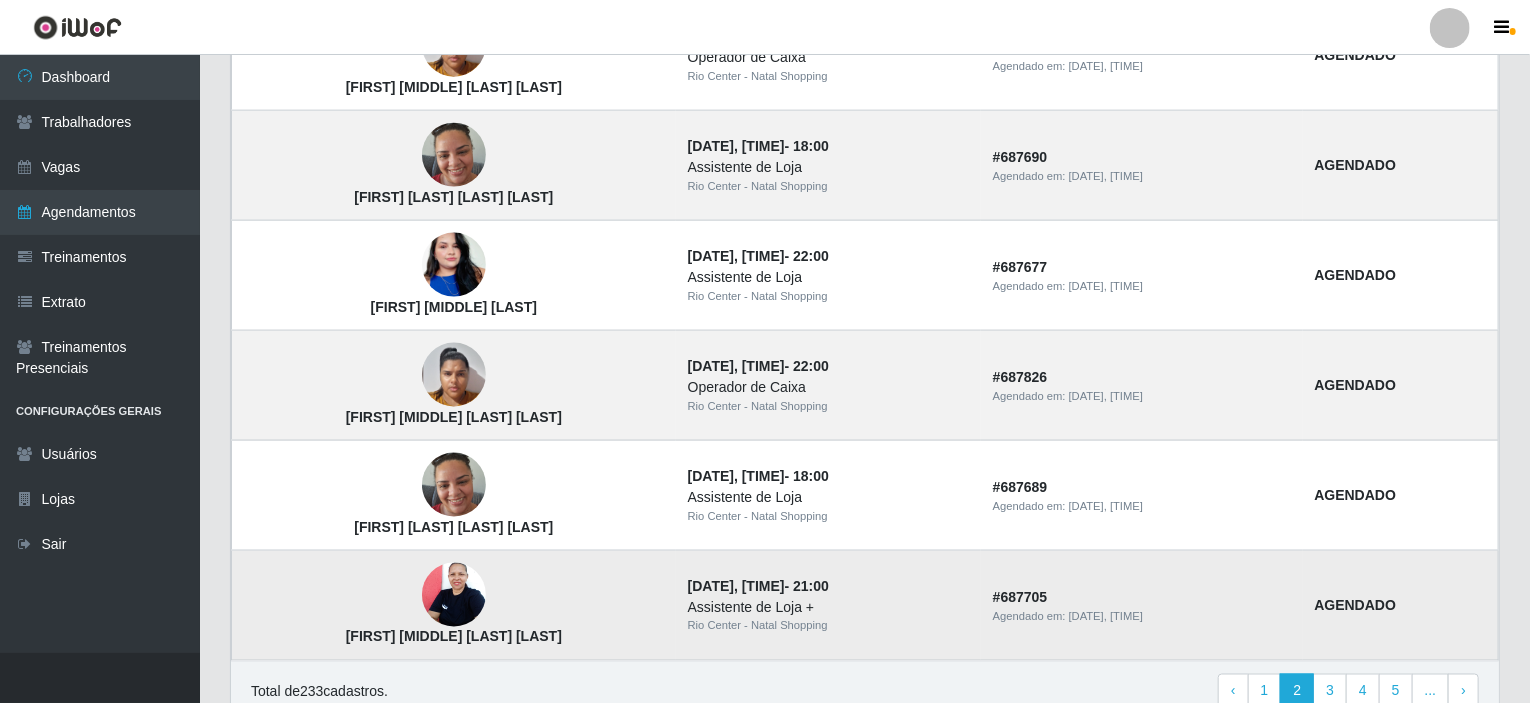 scroll, scrollTop: 1378, scrollLeft: 0, axis: vertical 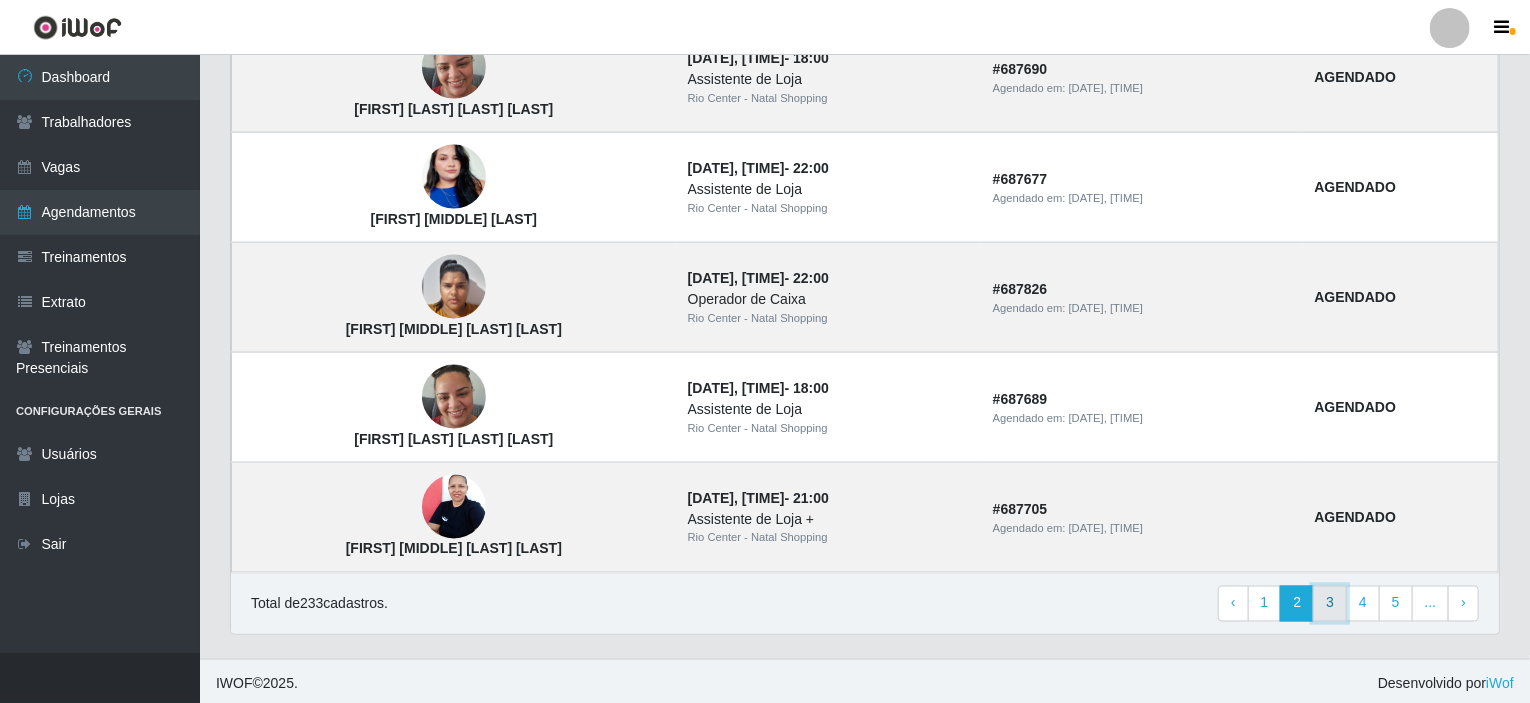 click on "3" at bounding box center (1330, 604) 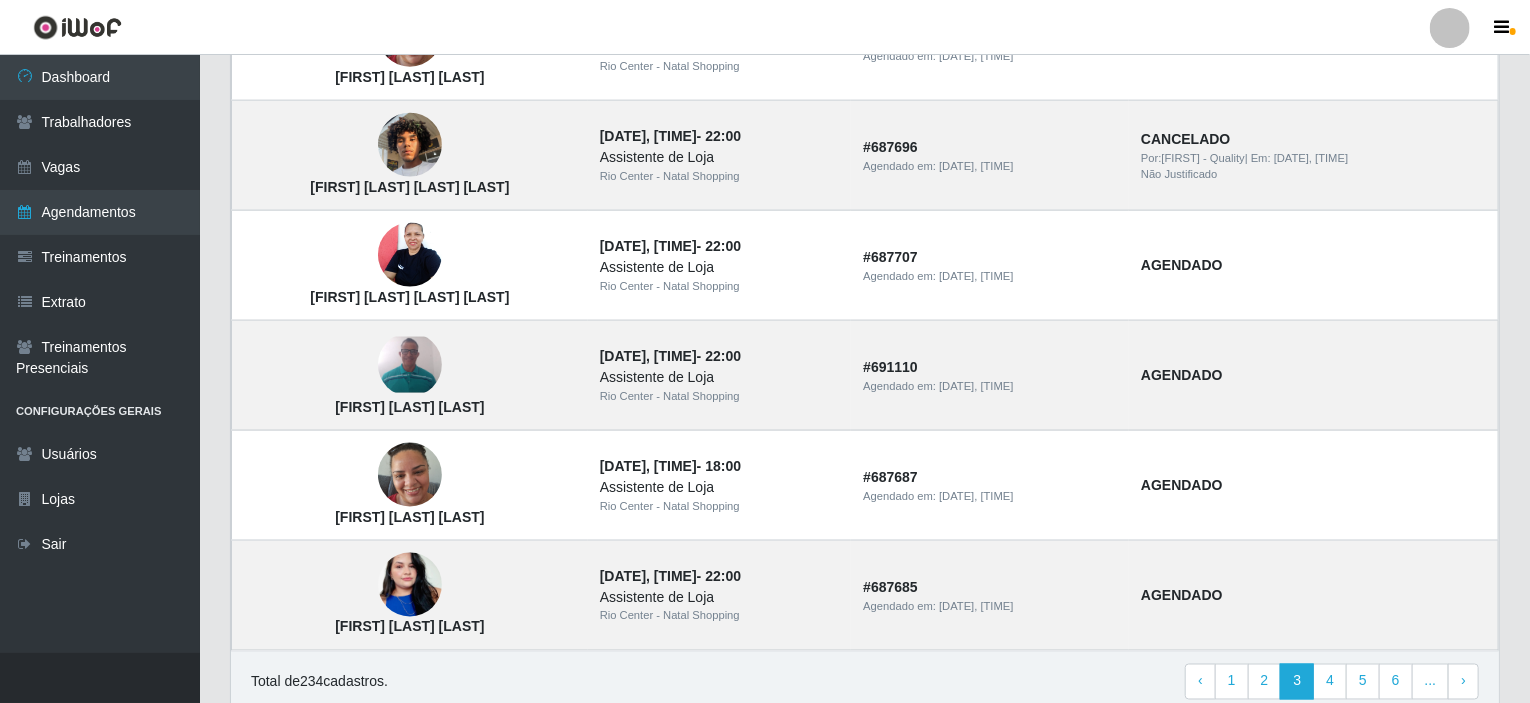scroll, scrollTop: 1378, scrollLeft: 0, axis: vertical 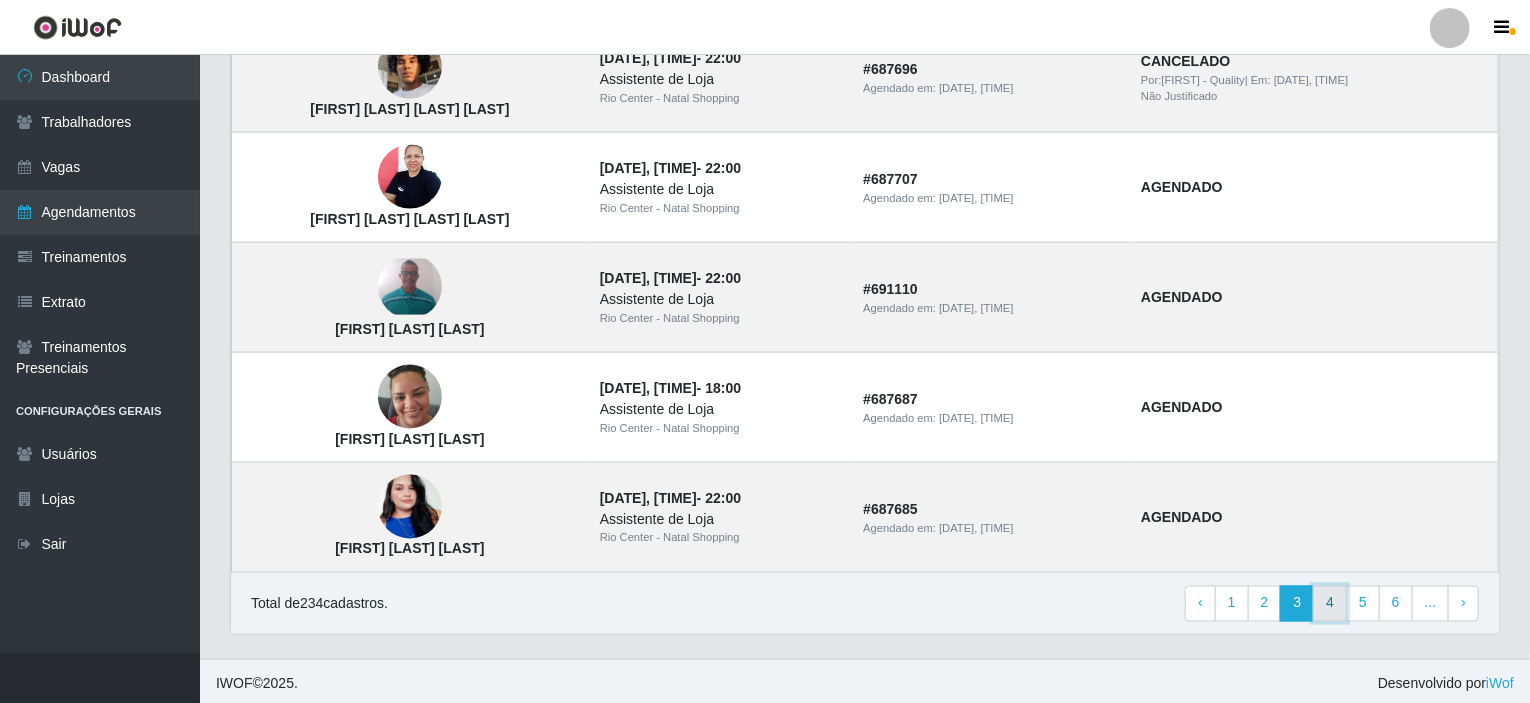 click on "4" at bounding box center [1330, 604] 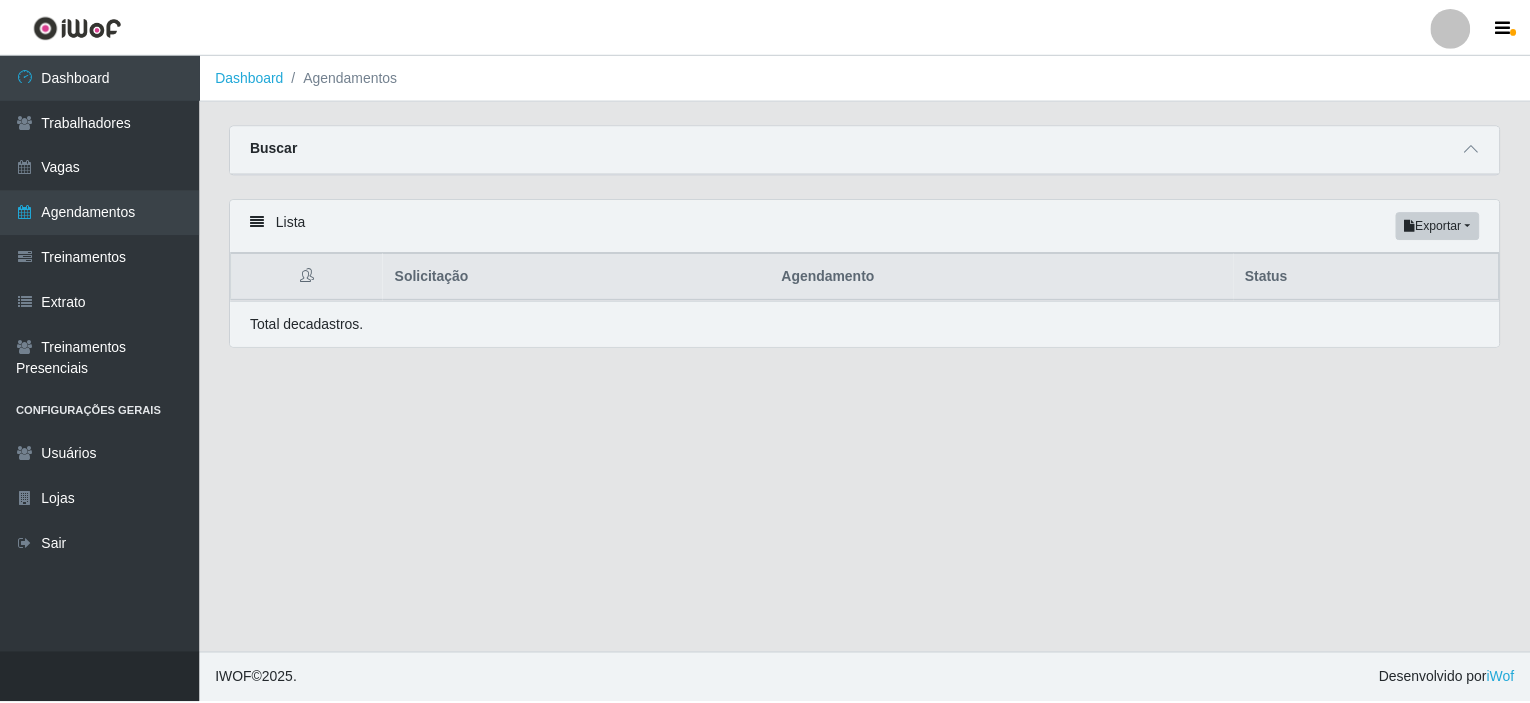 scroll, scrollTop: 0, scrollLeft: 0, axis: both 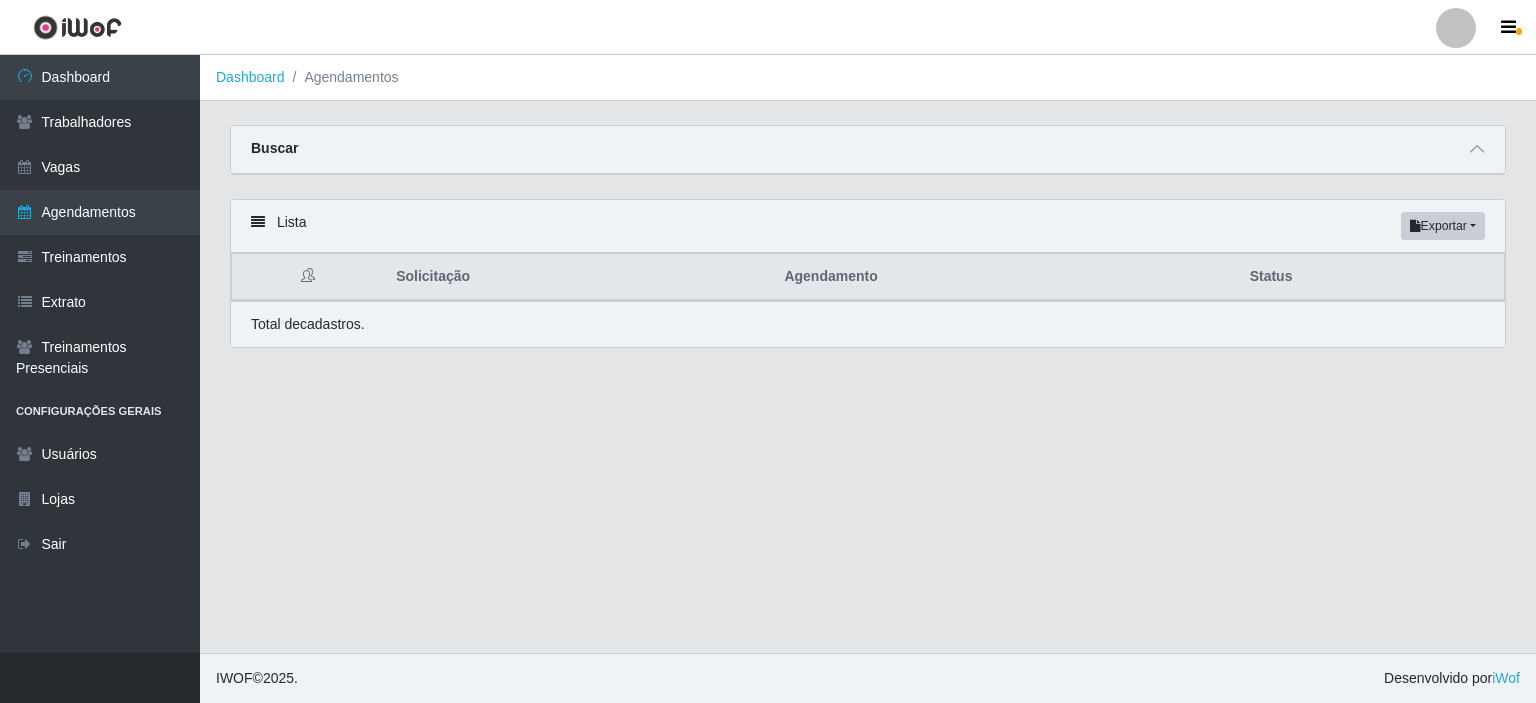 click on "Perfil  Alterar Senha  Sair" at bounding box center (768, 27) 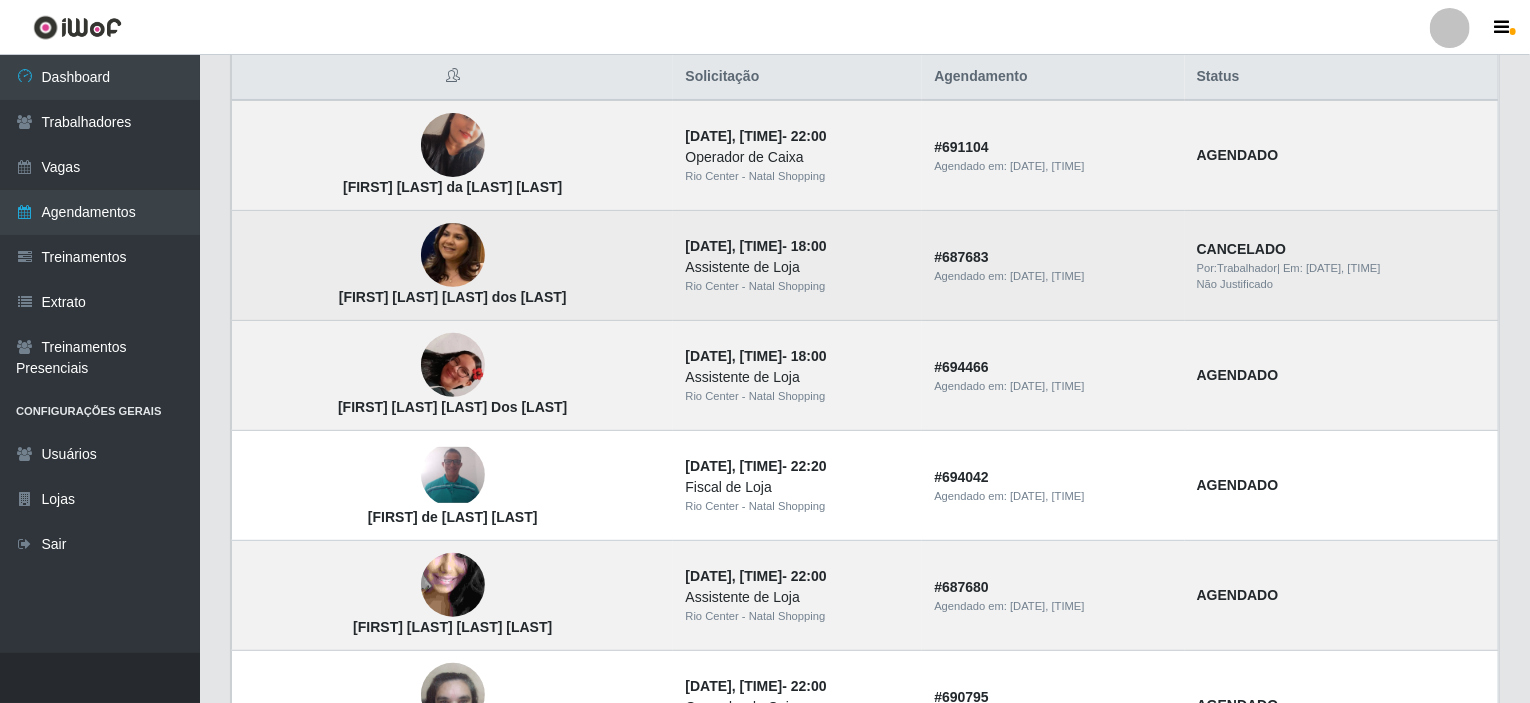 scroll, scrollTop: 300, scrollLeft: 0, axis: vertical 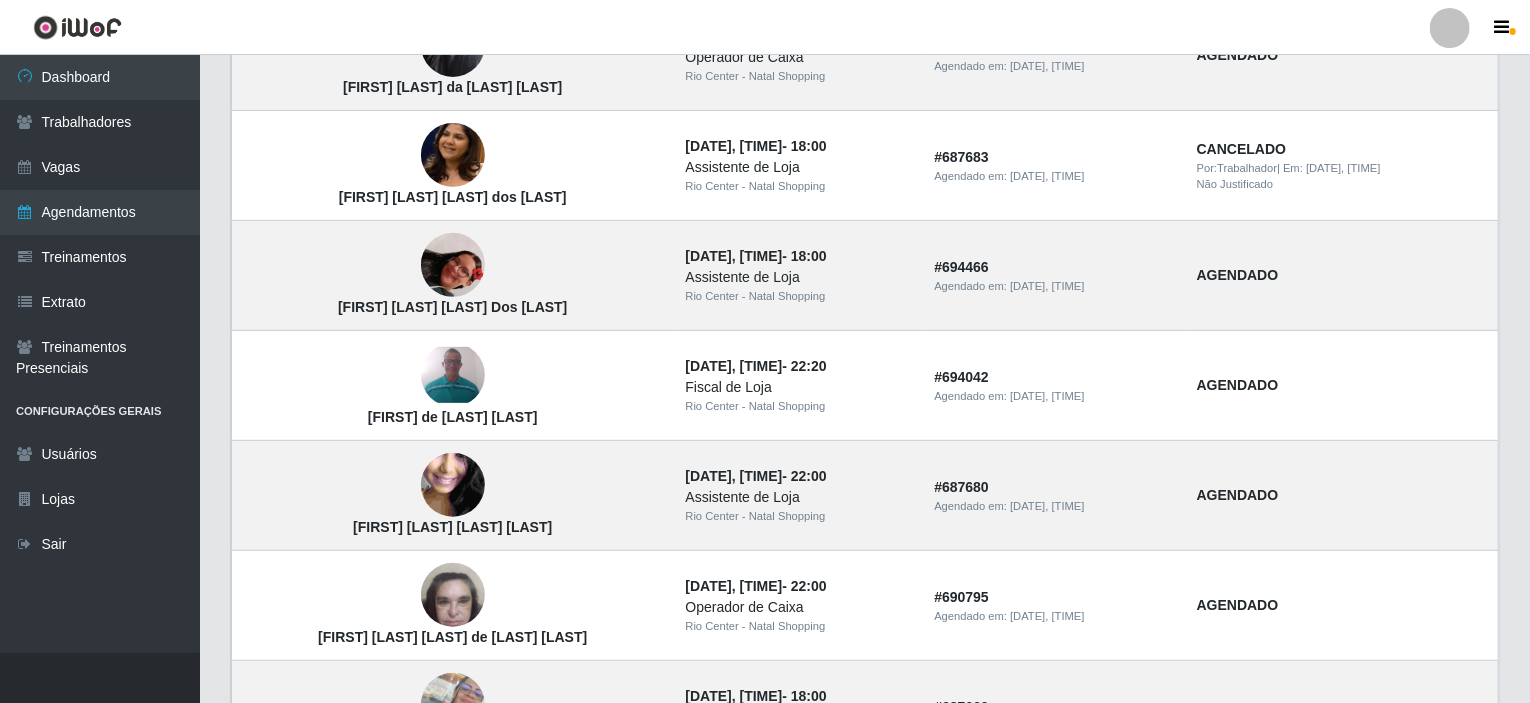 click on "Perfil  Alterar Senha  Sair" at bounding box center [765, 27] 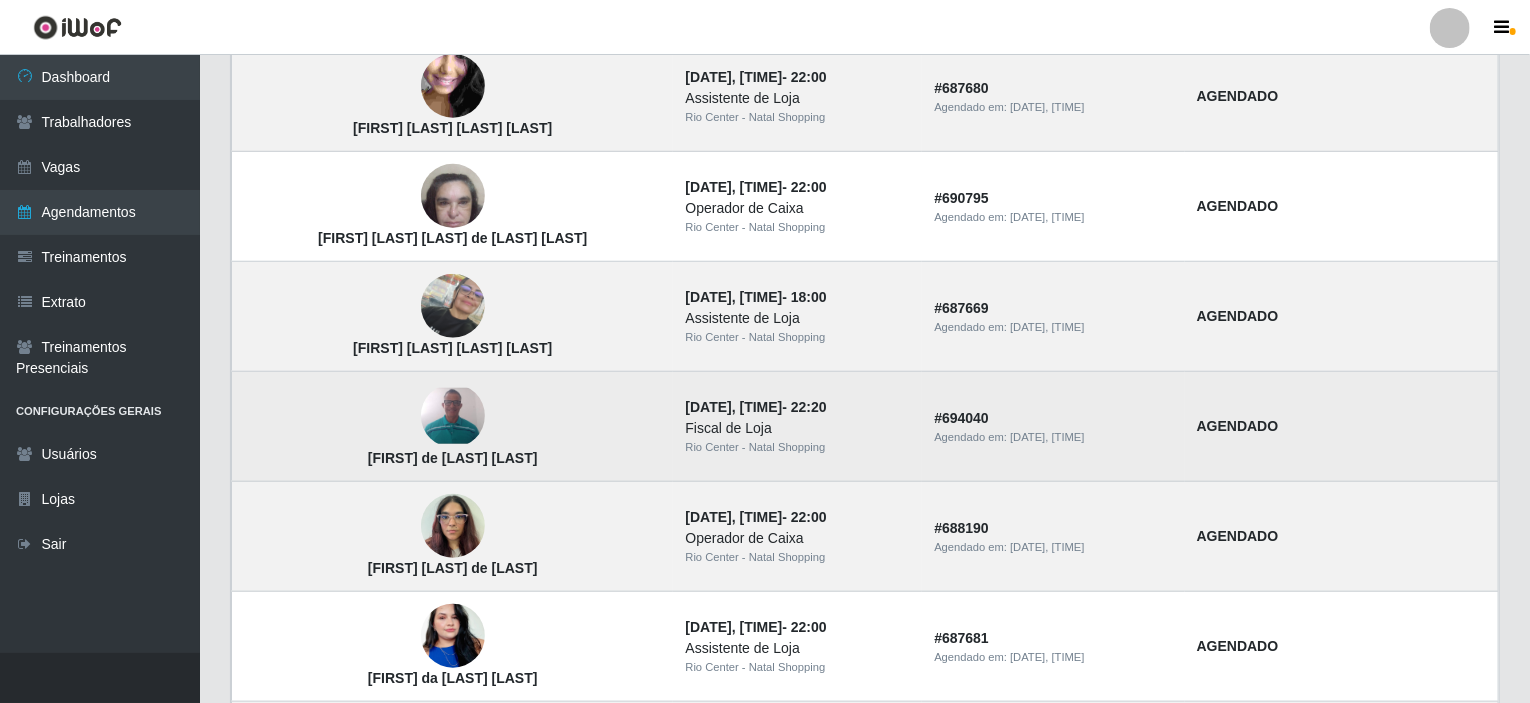 scroll, scrollTop: 700, scrollLeft: 0, axis: vertical 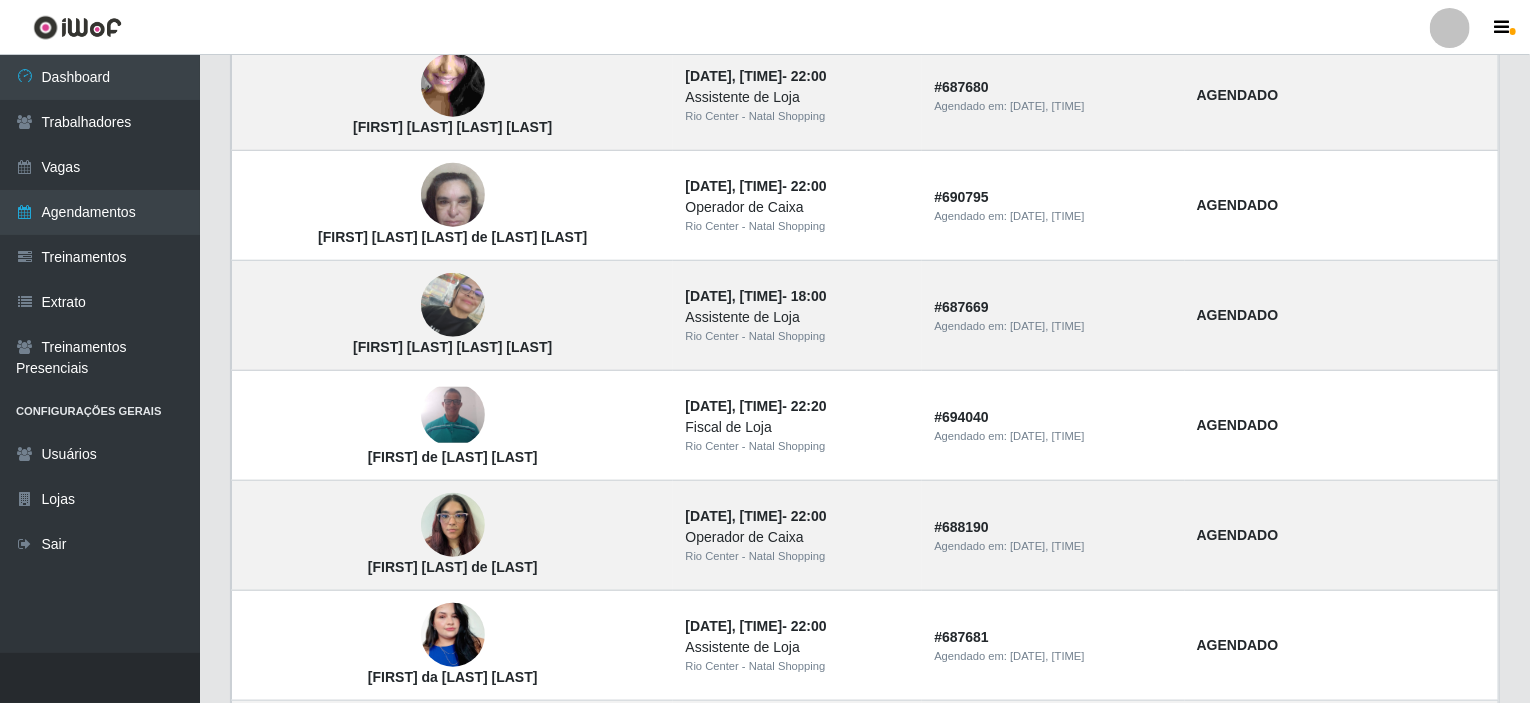 click on "Carregando...  Buscar Início em Término em Status [Selecione...] AGENDADO AGUARDANDO LIBERAR EM ANDAMENTO EM REVISÃO FINALIZADO CANCELADO FALTA Loja [Selecione...] Rio Center - Lagoa Nova Rio Center - Natal Shopping Função Selecione uma loja primeiro...  Confirmar   Lista  Exportar PDF Excel Solicitação Agendamento Status [FIRST] [LAST] da [LAST] [LAST]  [DATE], [TIME]  -   [TIME] Operador de Caixa Rio Center - Natal Shopping # 691104 Agendado em:   [DATE], [TIME] AGENDADO [FIRST] [LAST] [LAST] dos [LAST] [DATE], [TIME]  -   [TIME] Assistente de Loja Rio Center - Natal Shopping # 687683 Agendado em:   [DATE], [TIME] CANCELADO Por:  Trabalhador  | Em:   [DATE], [TIME] Não Justificado [FIRST] [LAST] [LAST] Dos [LAST]  [DATE], [TIME]  -   [TIME] Assistente de Loja Rio Center - Natal Shopping # 694466 Agendado em:   [DATE], [TIME] AGENDADO [FIRST] de [LAST] [LAST] [DATE], [TIME]  -   [TIME] Fiscal de Loja Rio Center - Natal Shopping # 694042 Agendado em:   [DATE], [TIME]  -   #" at bounding box center (865, 381) 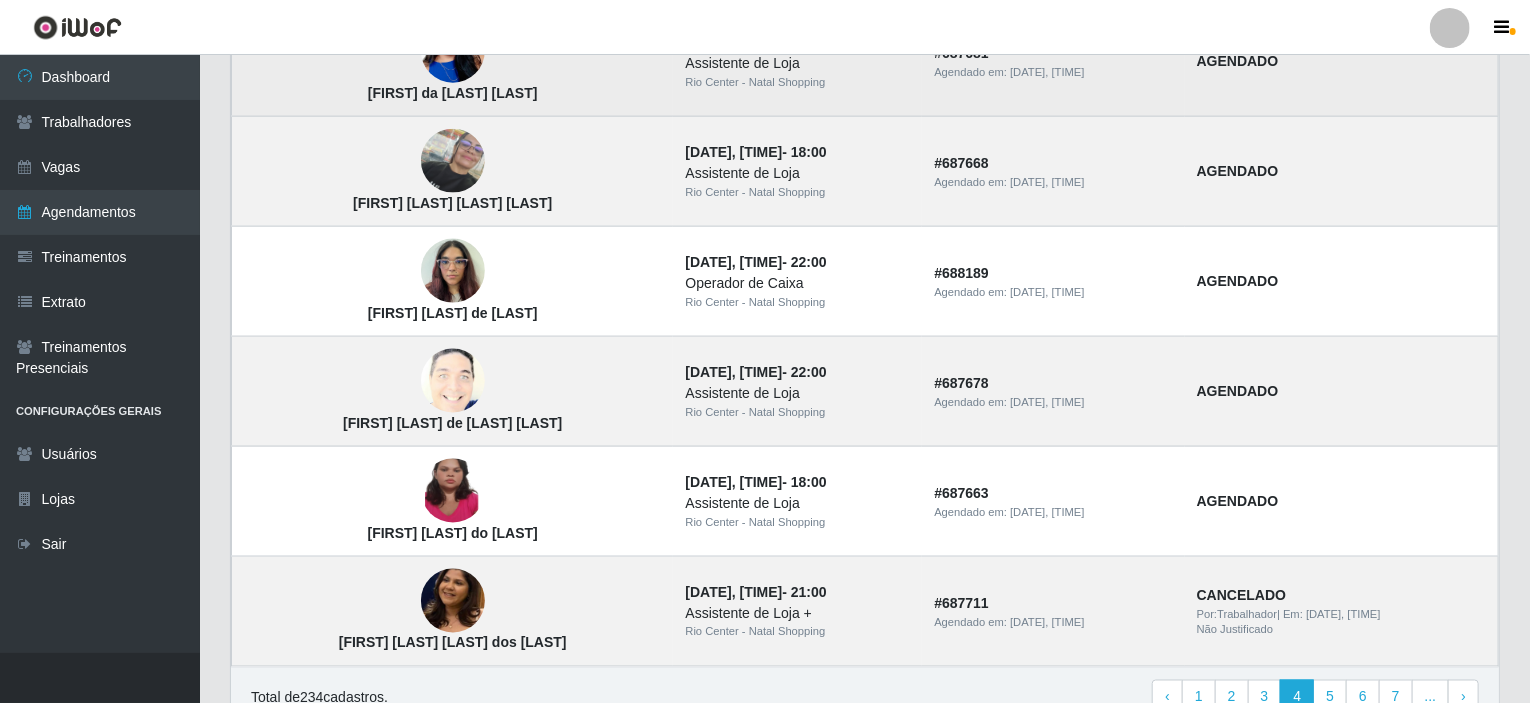 scroll, scrollTop: 1378, scrollLeft: 0, axis: vertical 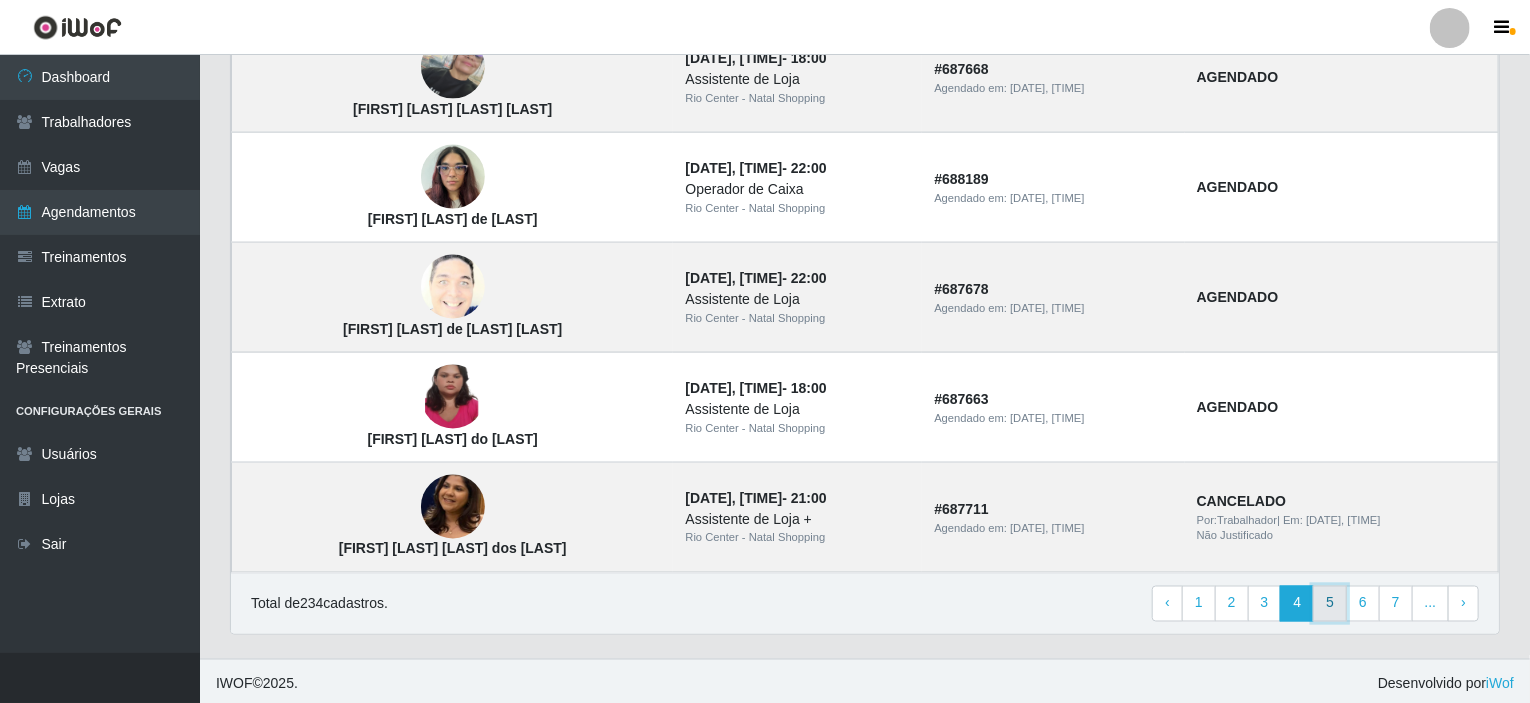 click on "5" at bounding box center [1330, 604] 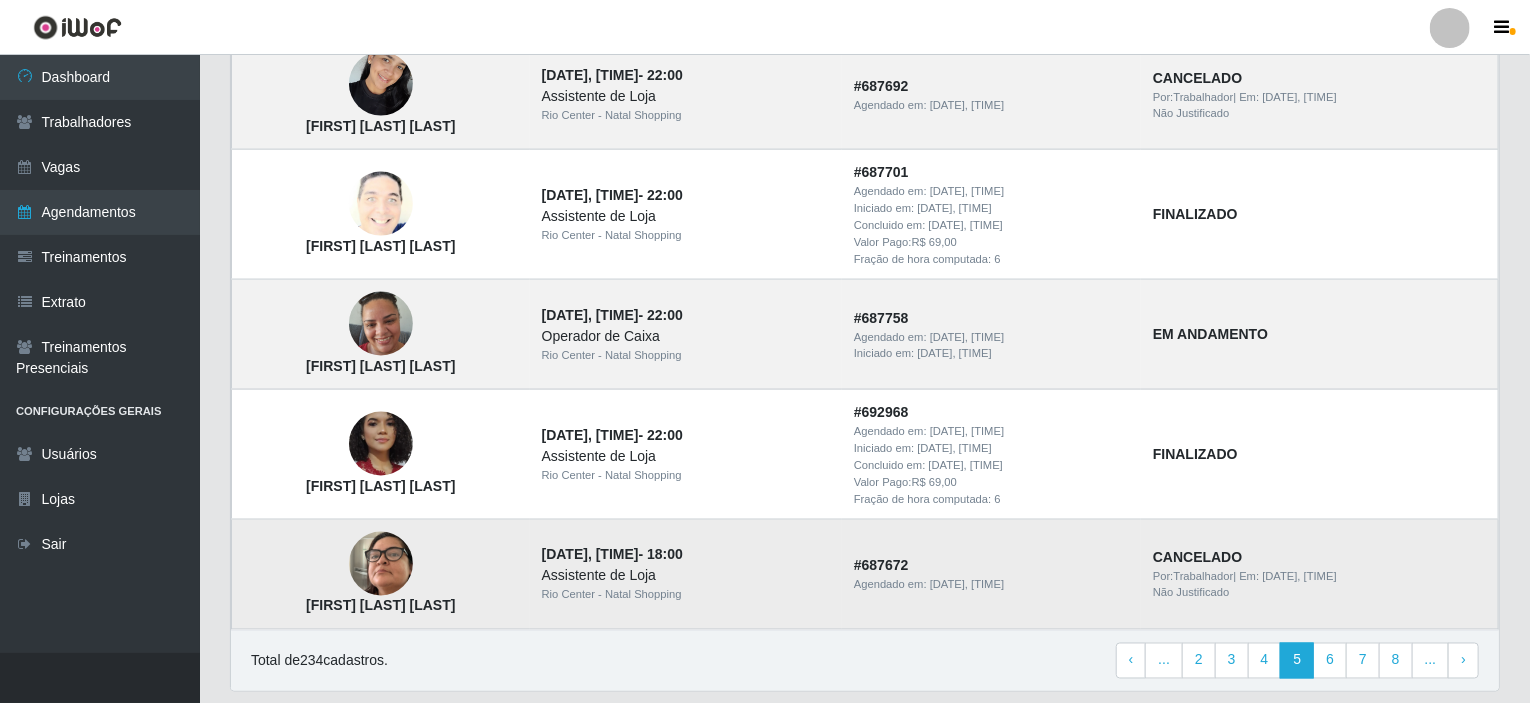 scroll, scrollTop: 1418, scrollLeft: 0, axis: vertical 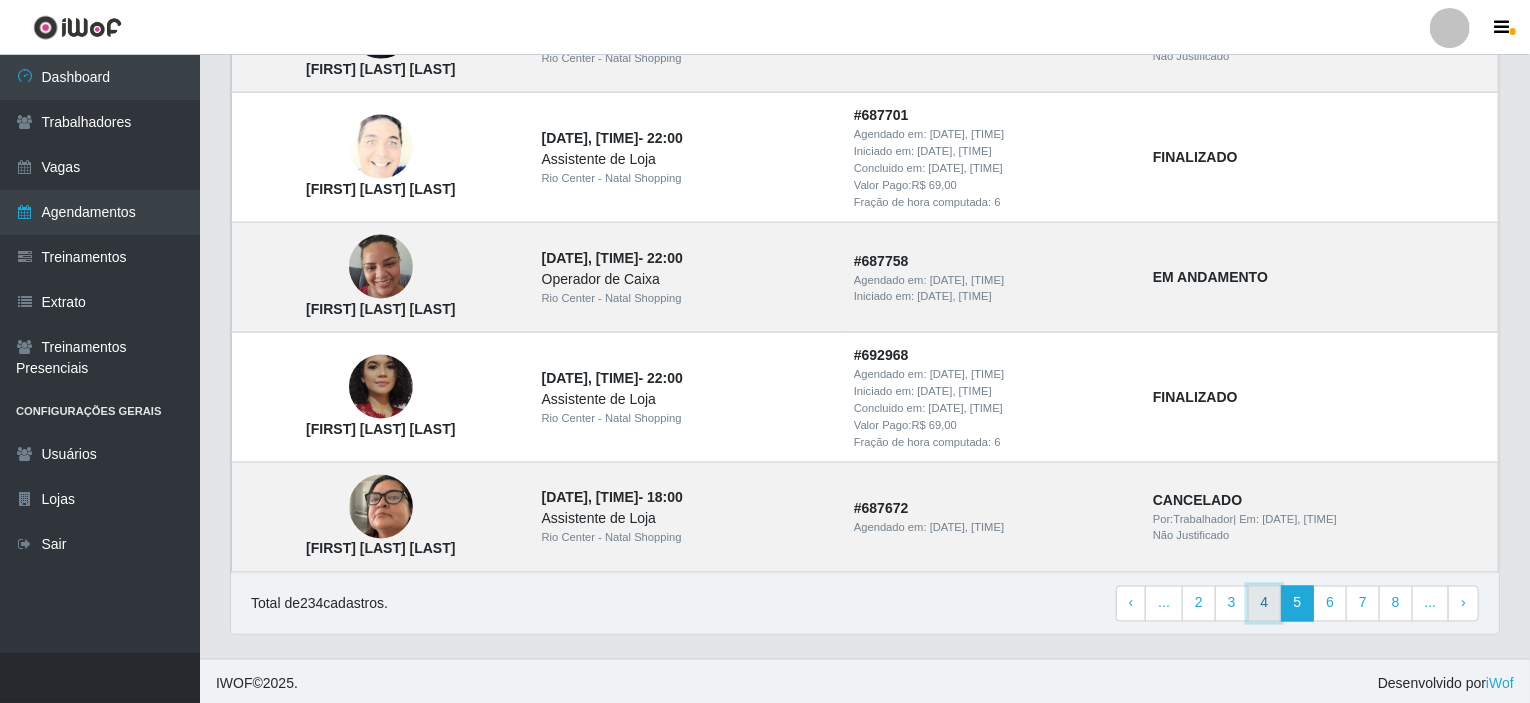 click on "4" at bounding box center (1265, 604) 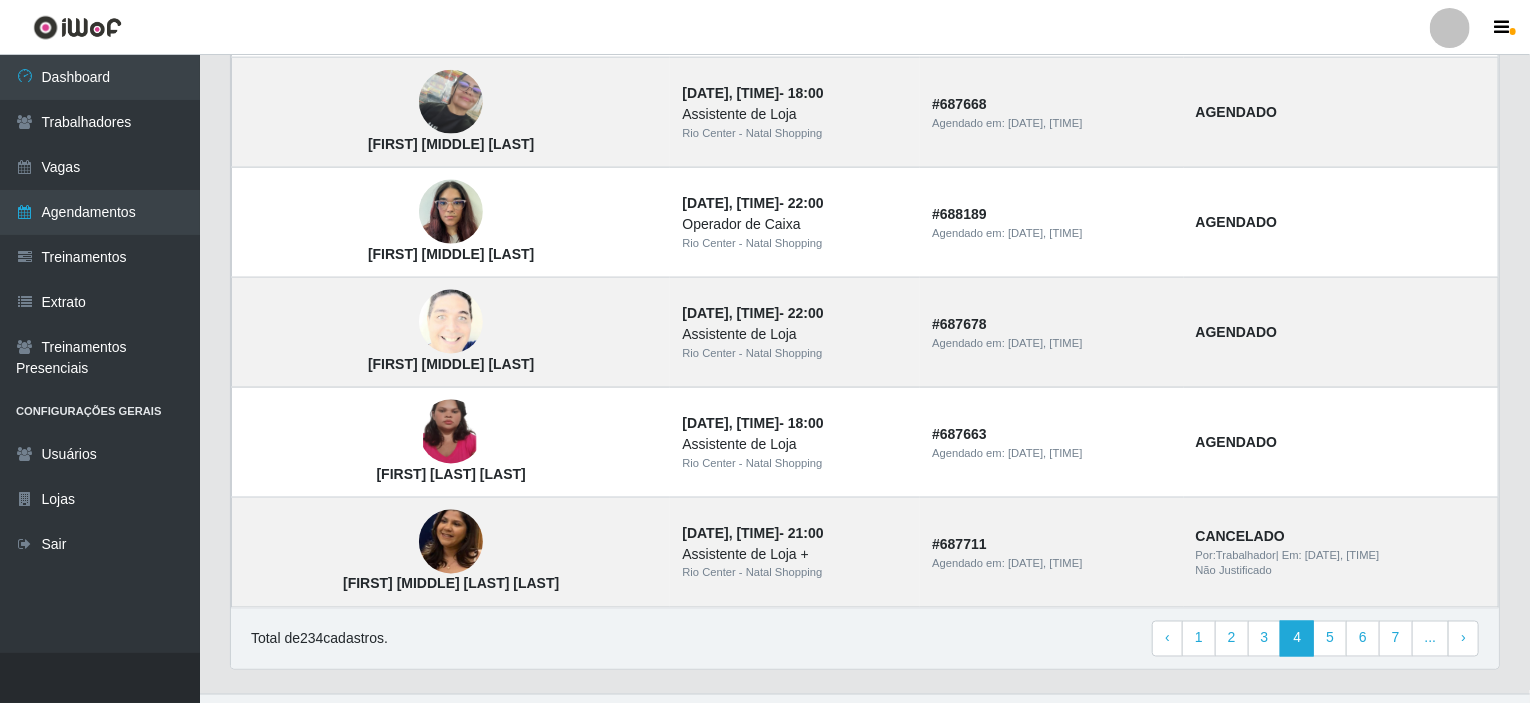 scroll, scrollTop: 1378, scrollLeft: 0, axis: vertical 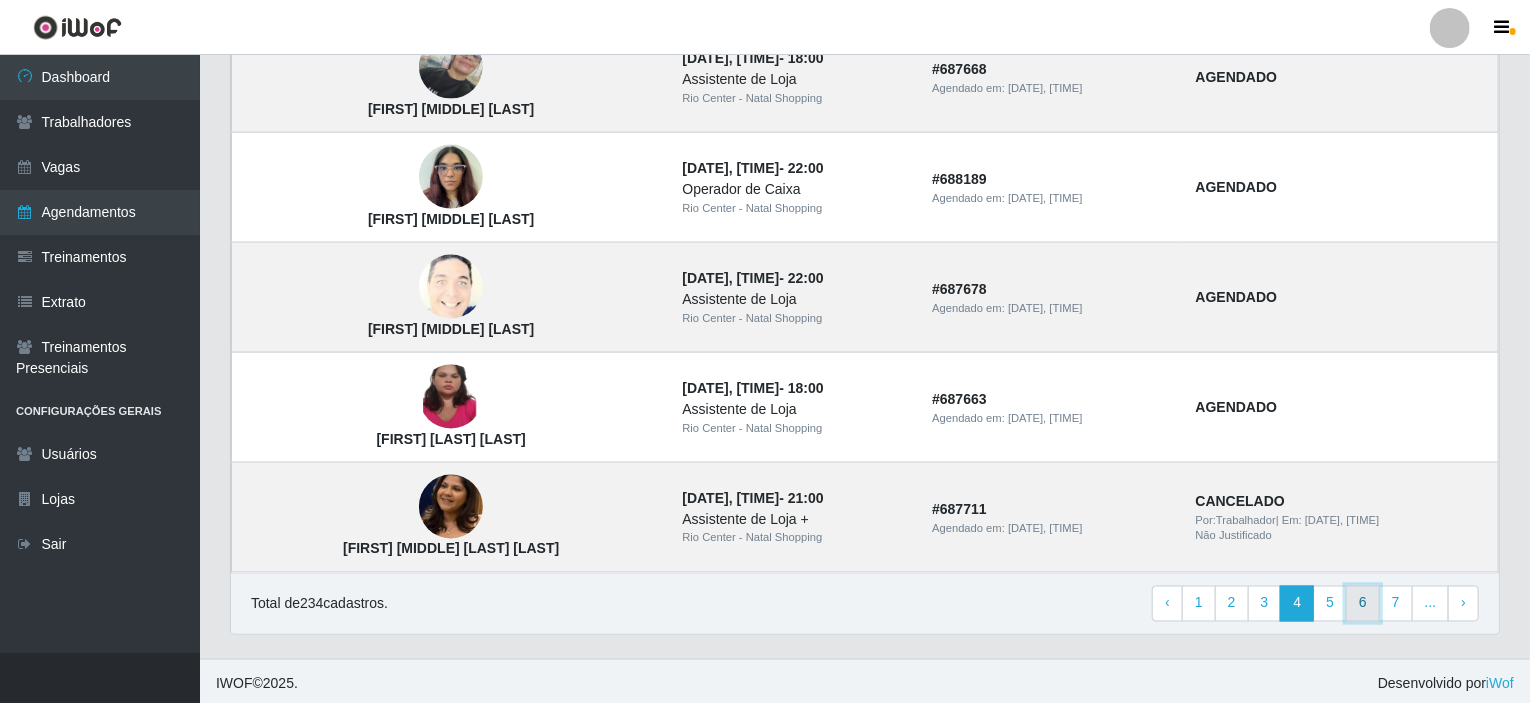 click on "6" at bounding box center [1363, 604] 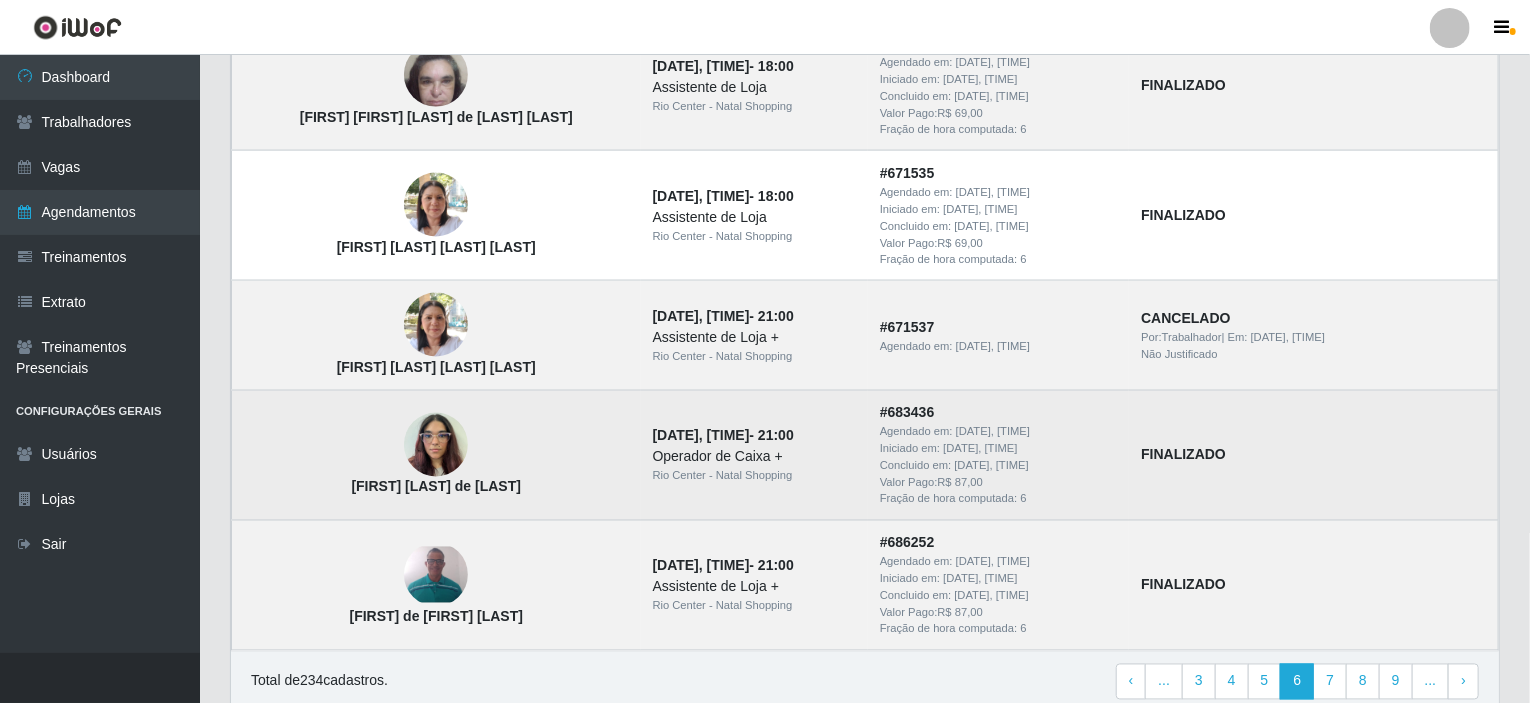 scroll, scrollTop: 1578, scrollLeft: 0, axis: vertical 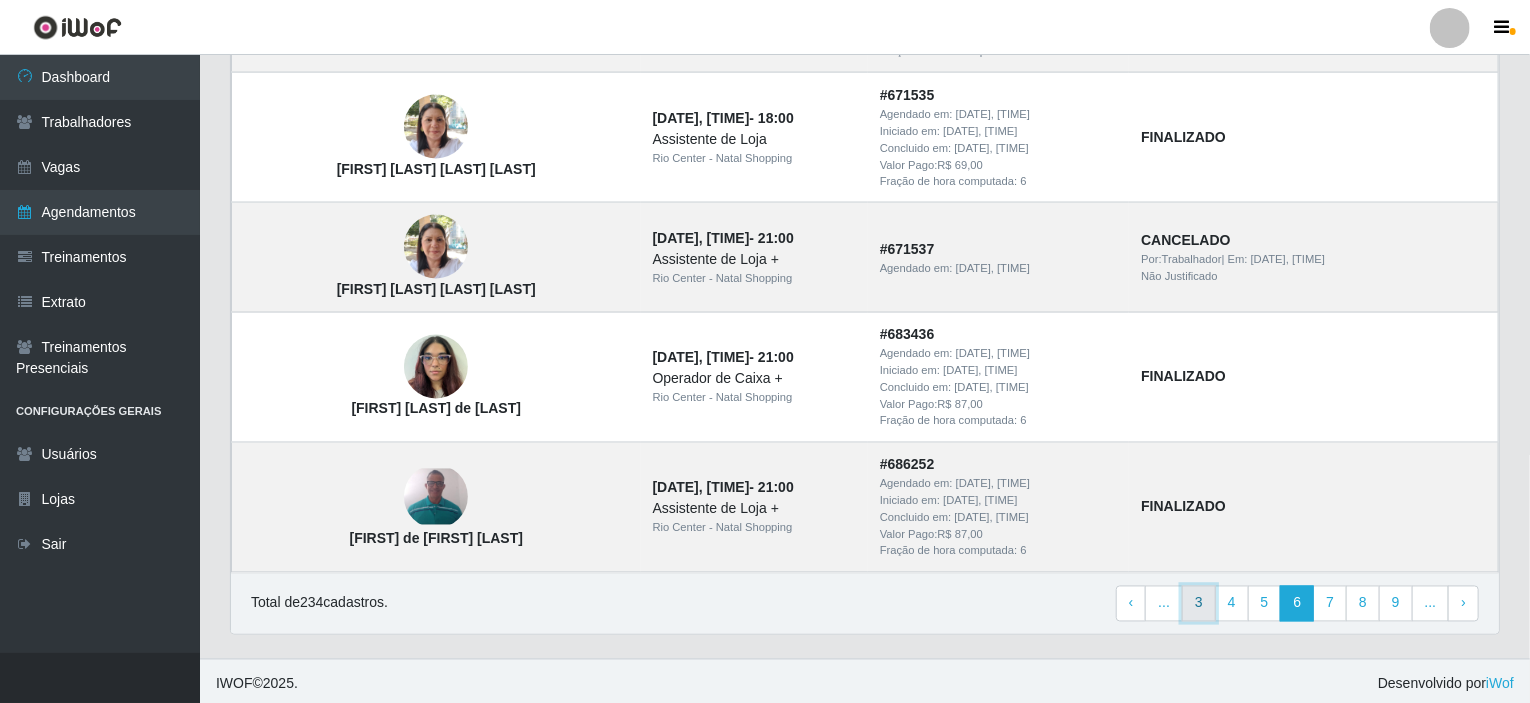 click on "3" at bounding box center (1199, 604) 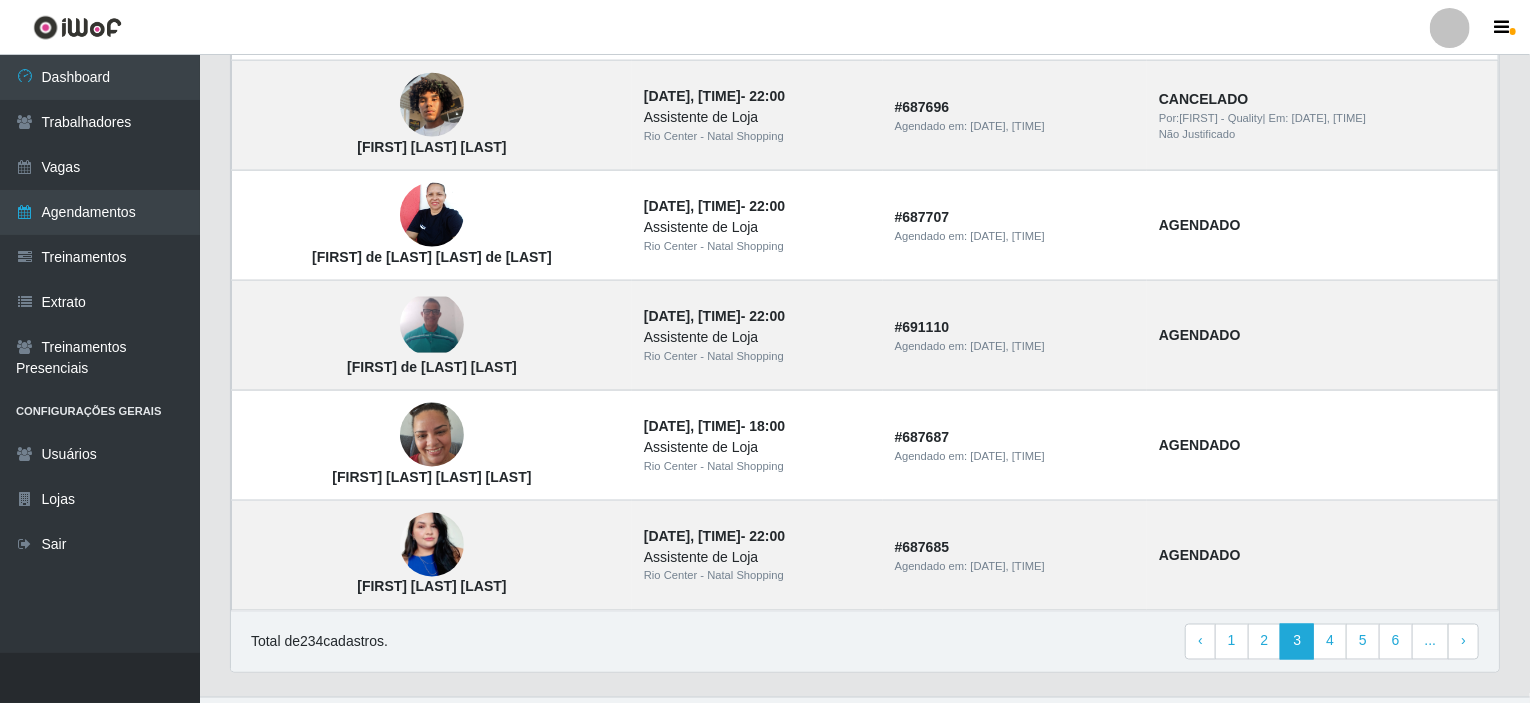 scroll, scrollTop: 1378, scrollLeft: 0, axis: vertical 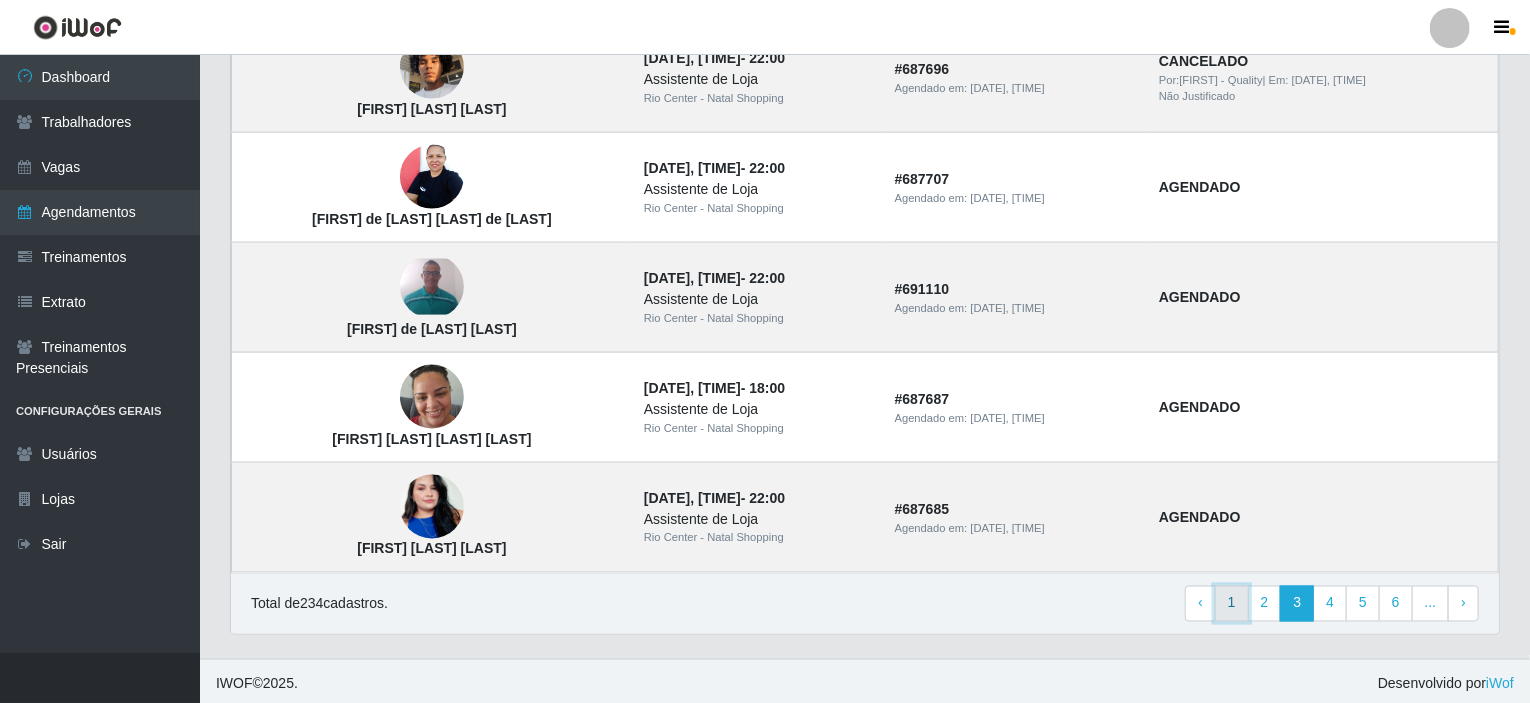 click on "1" at bounding box center [1232, 604] 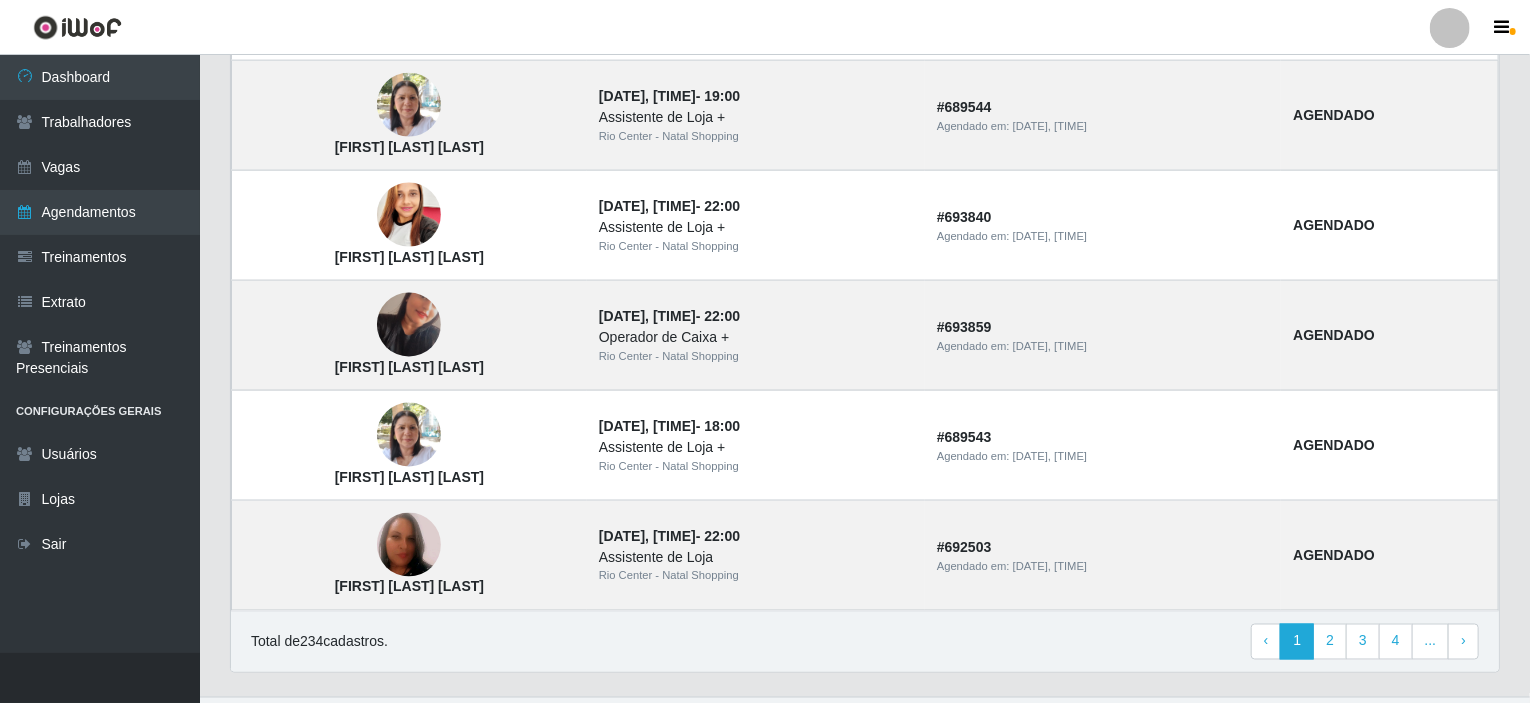 scroll, scrollTop: 1378, scrollLeft: 0, axis: vertical 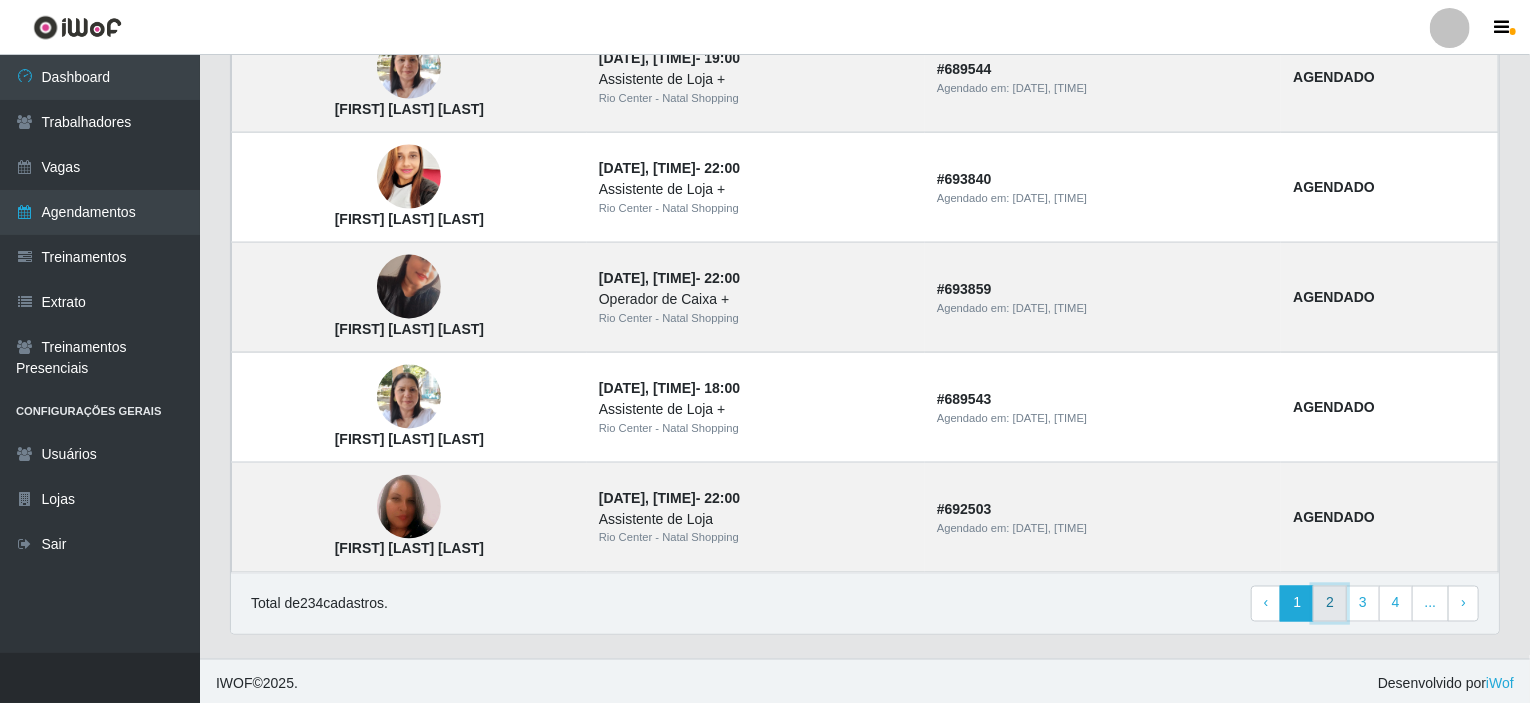 click on "2" 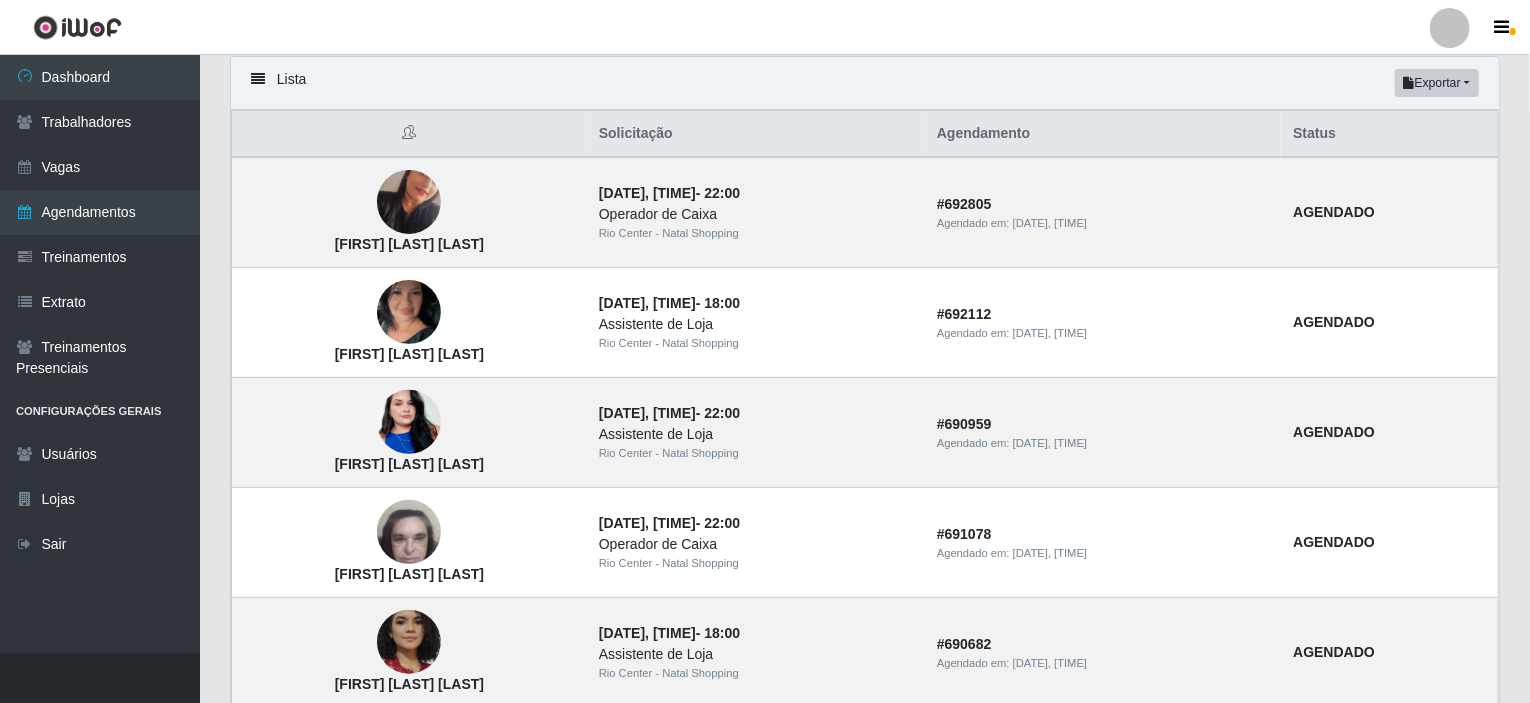 scroll, scrollTop: 0, scrollLeft: 0, axis: both 